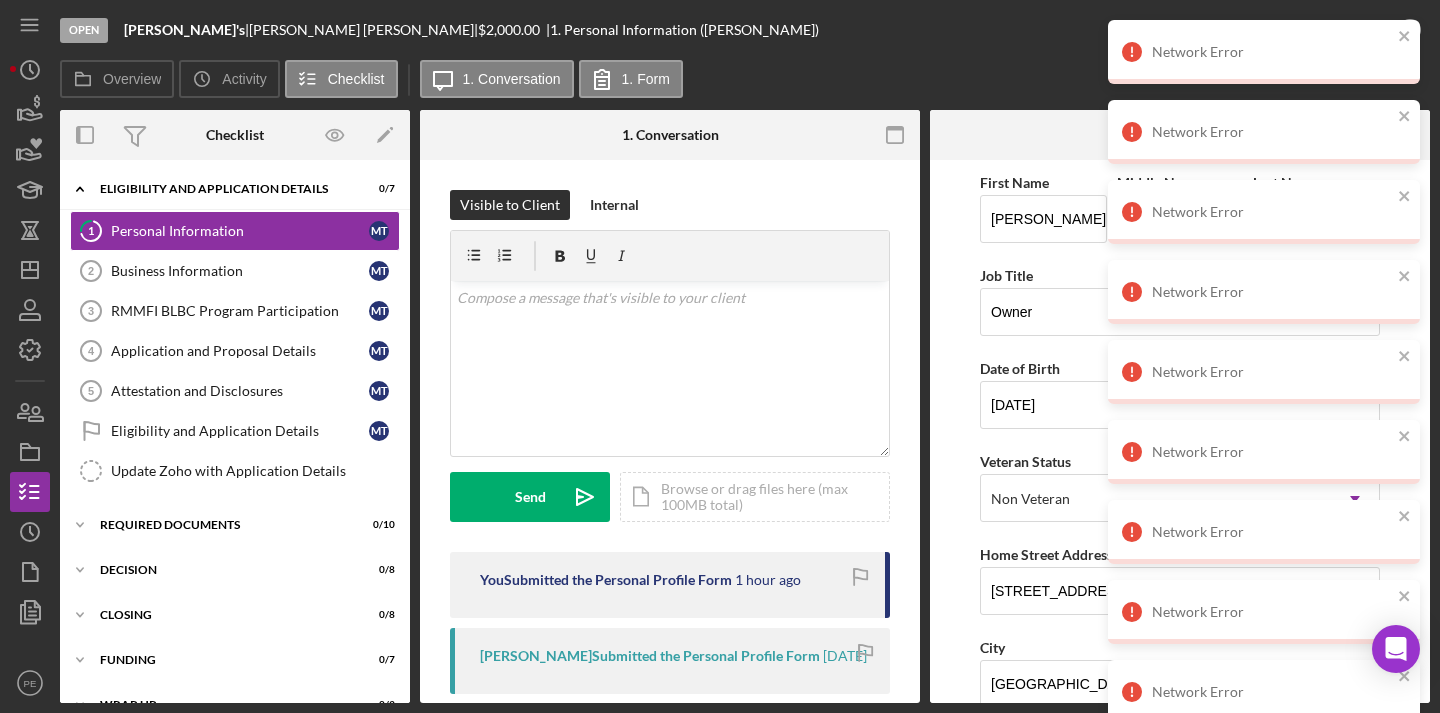 scroll, scrollTop: 0, scrollLeft: 0, axis: both 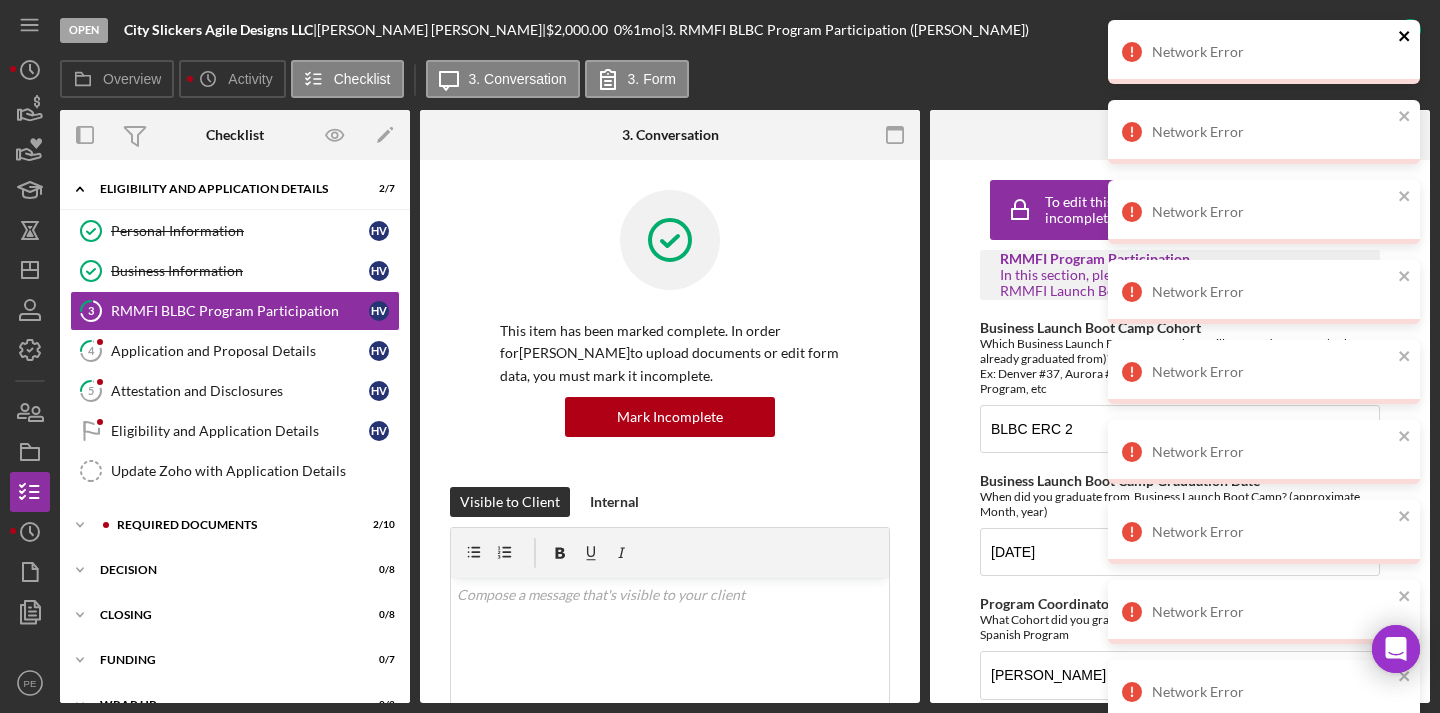 click 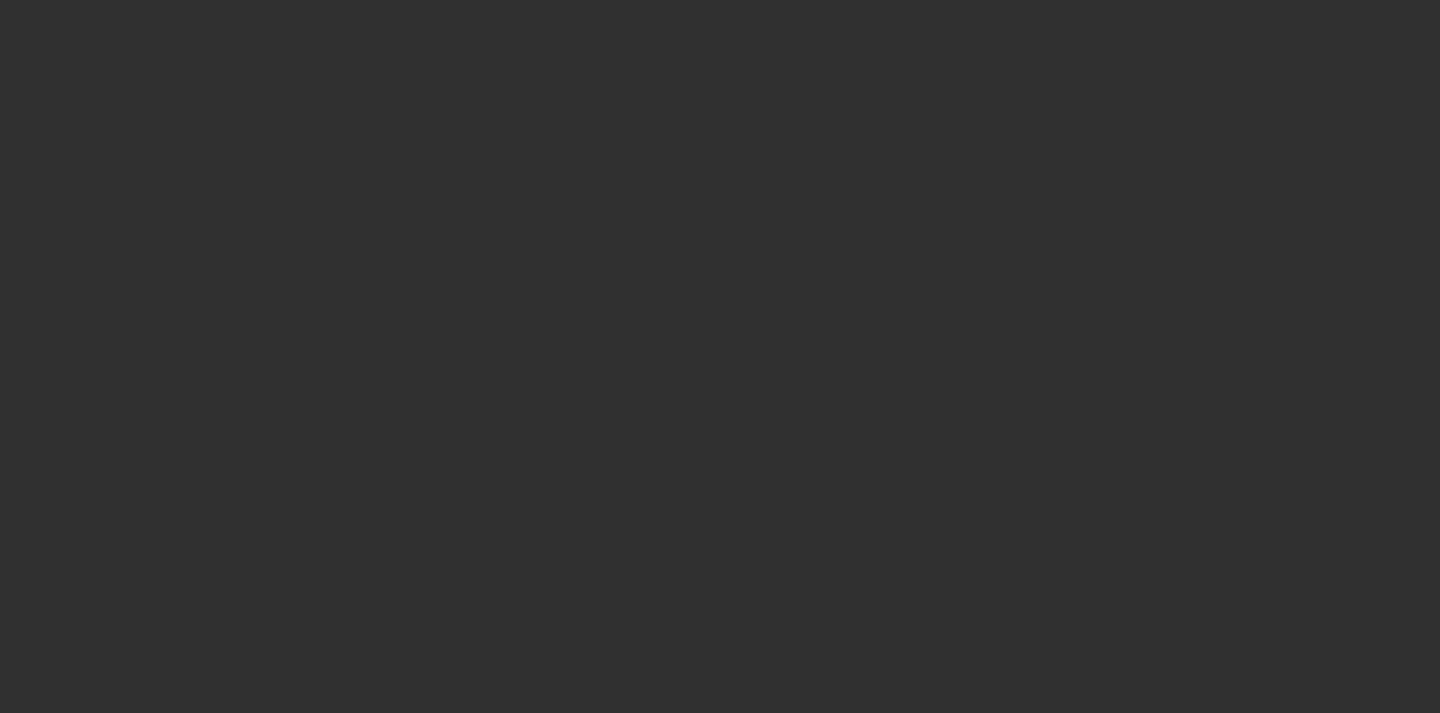 scroll, scrollTop: 0, scrollLeft: 0, axis: both 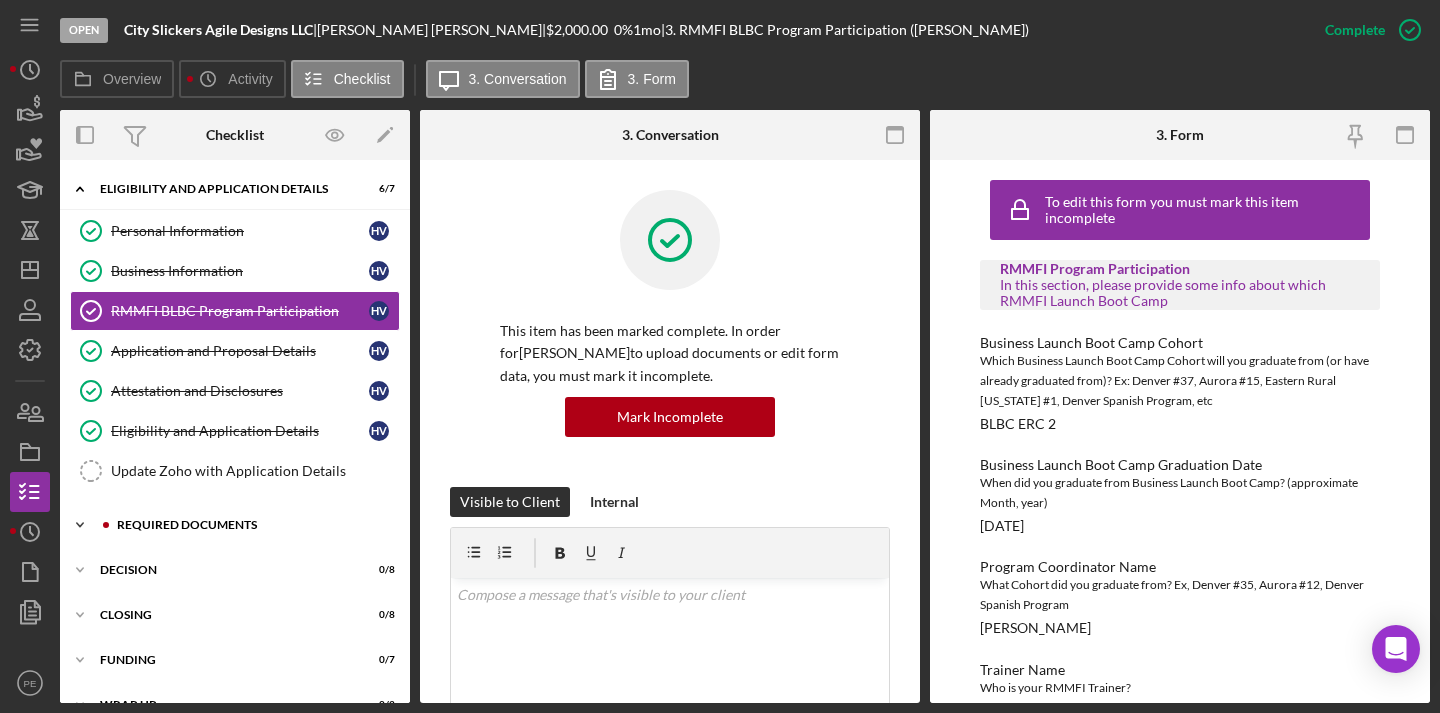 click on "Required Documents" at bounding box center [251, 525] 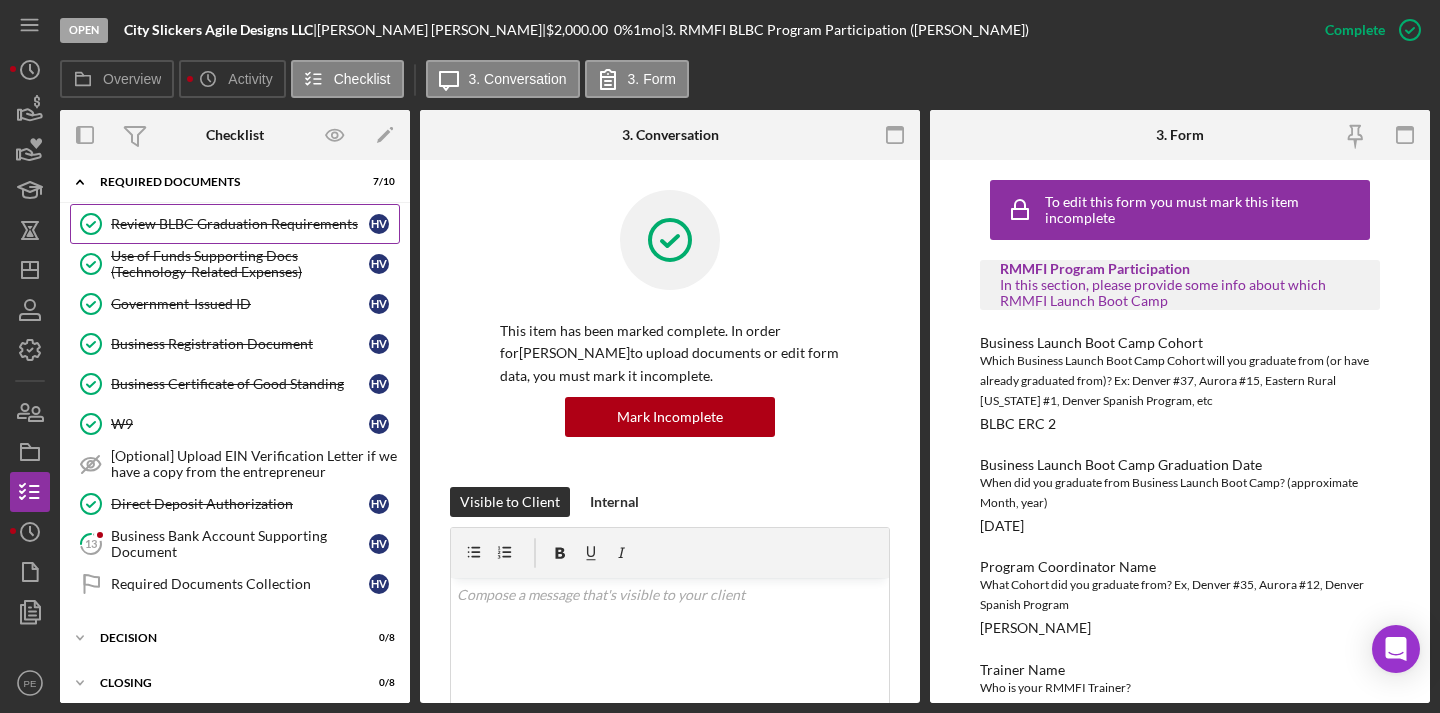 scroll, scrollTop: 375, scrollLeft: 0, axis: vertical 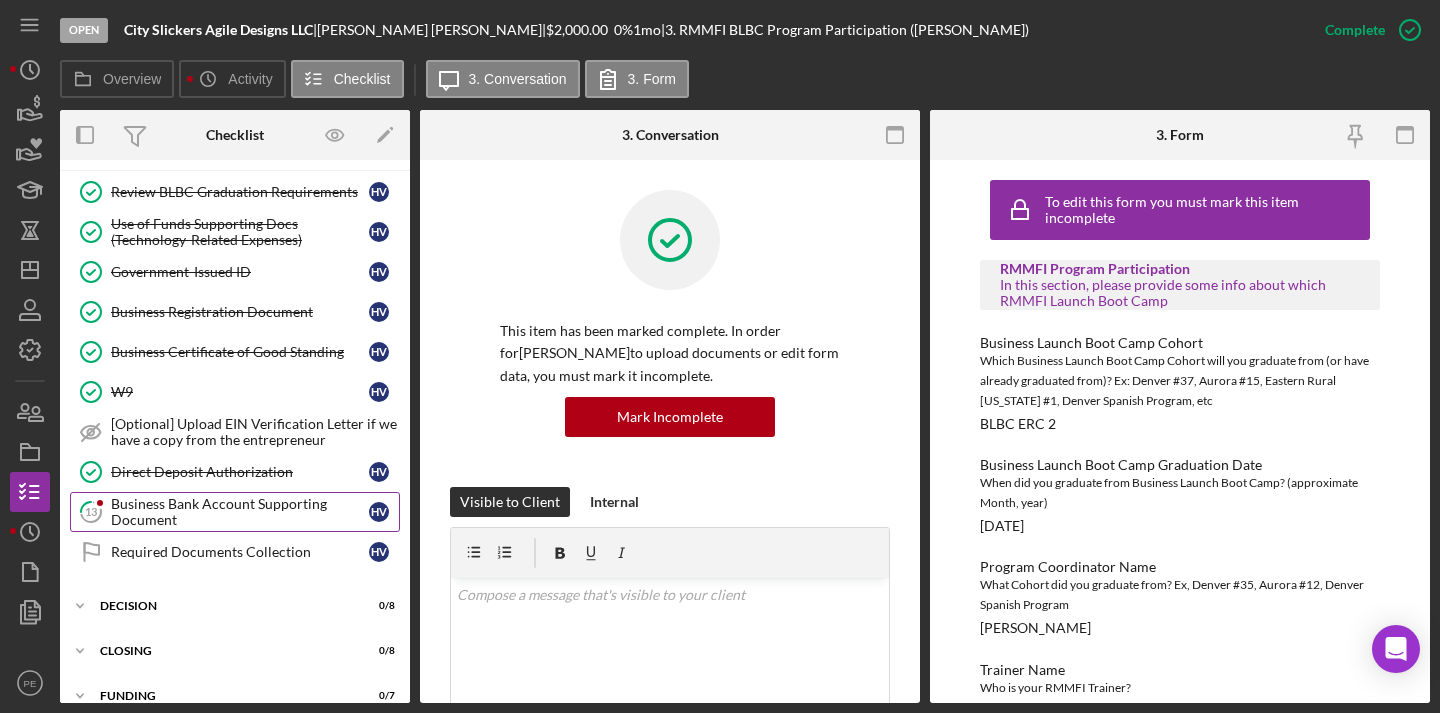 click on "Business Bank Account Supporting Document" at bounding box center [240, 512] 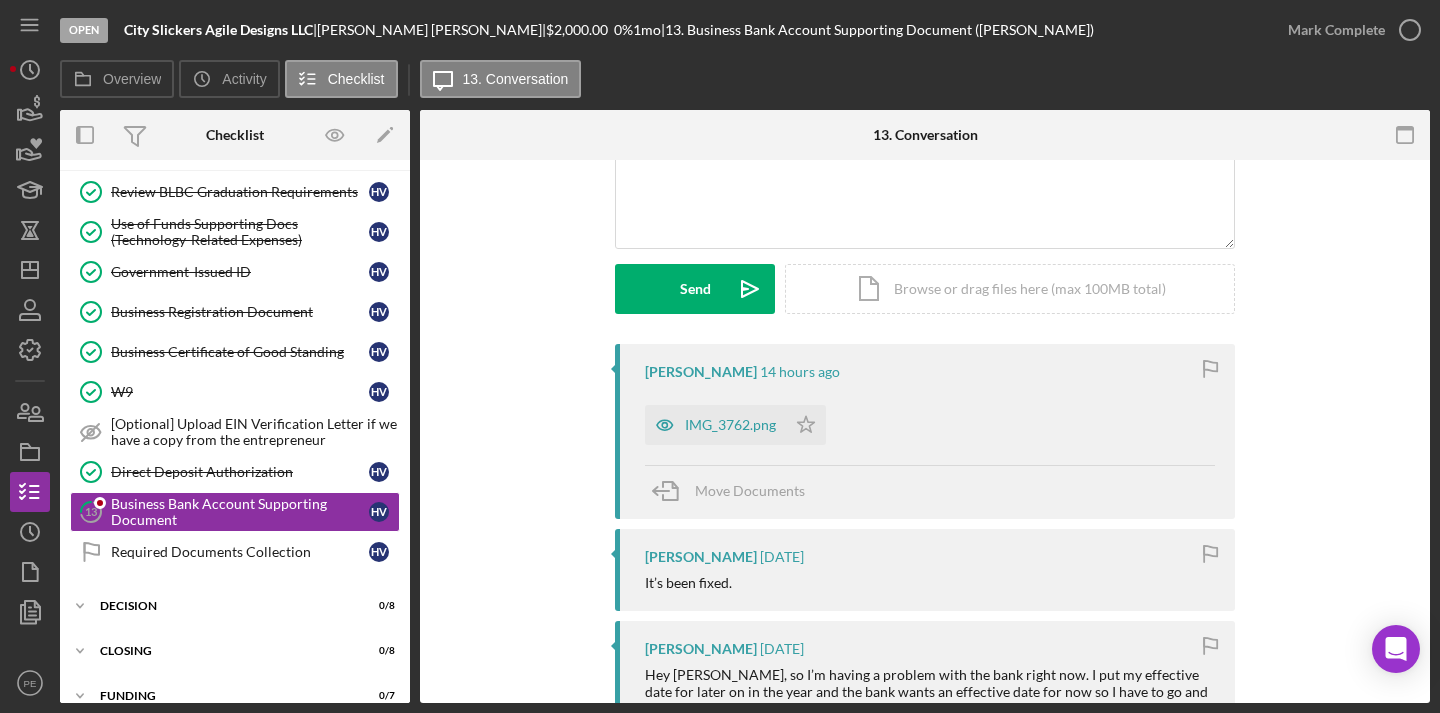 scroll, scrollTop: 365, scrollLeft: 0, axis: vertical 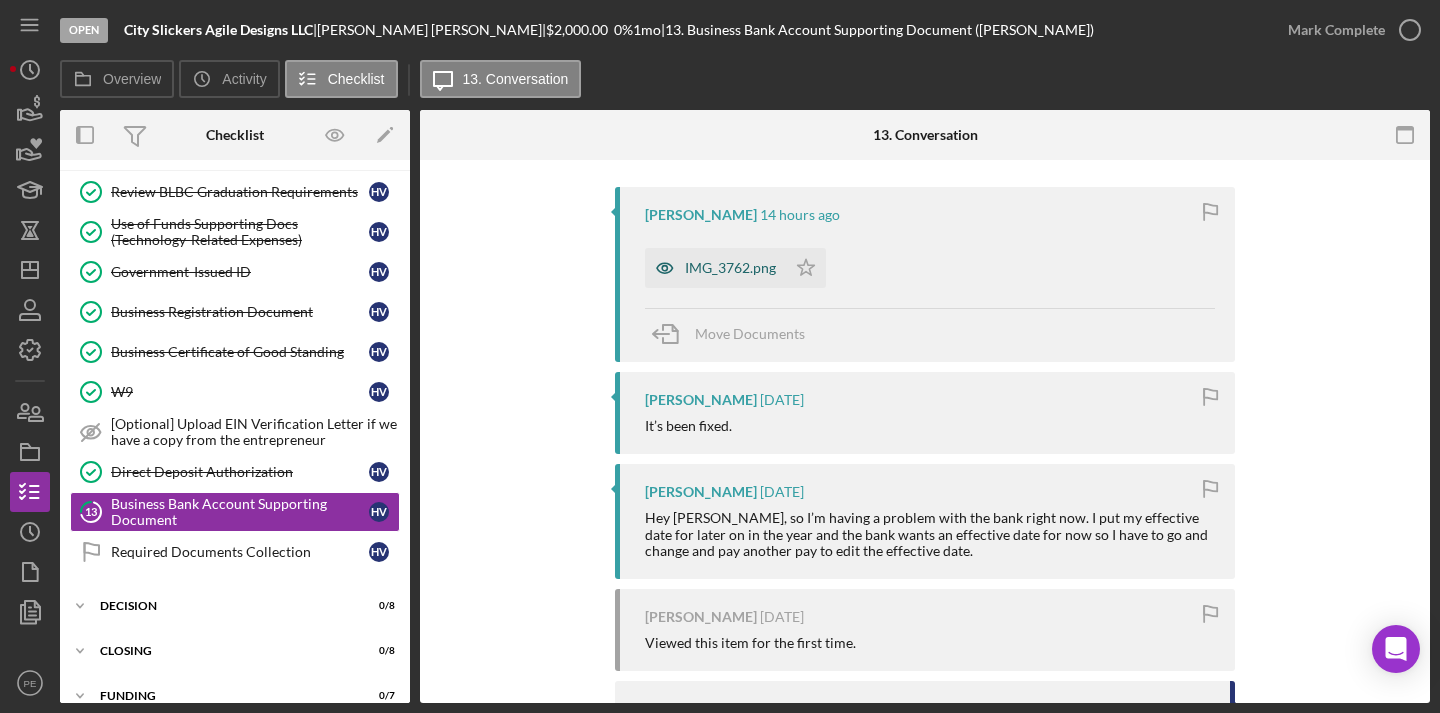 click on "IMG_3762.png" at bounding box center (715, 268) 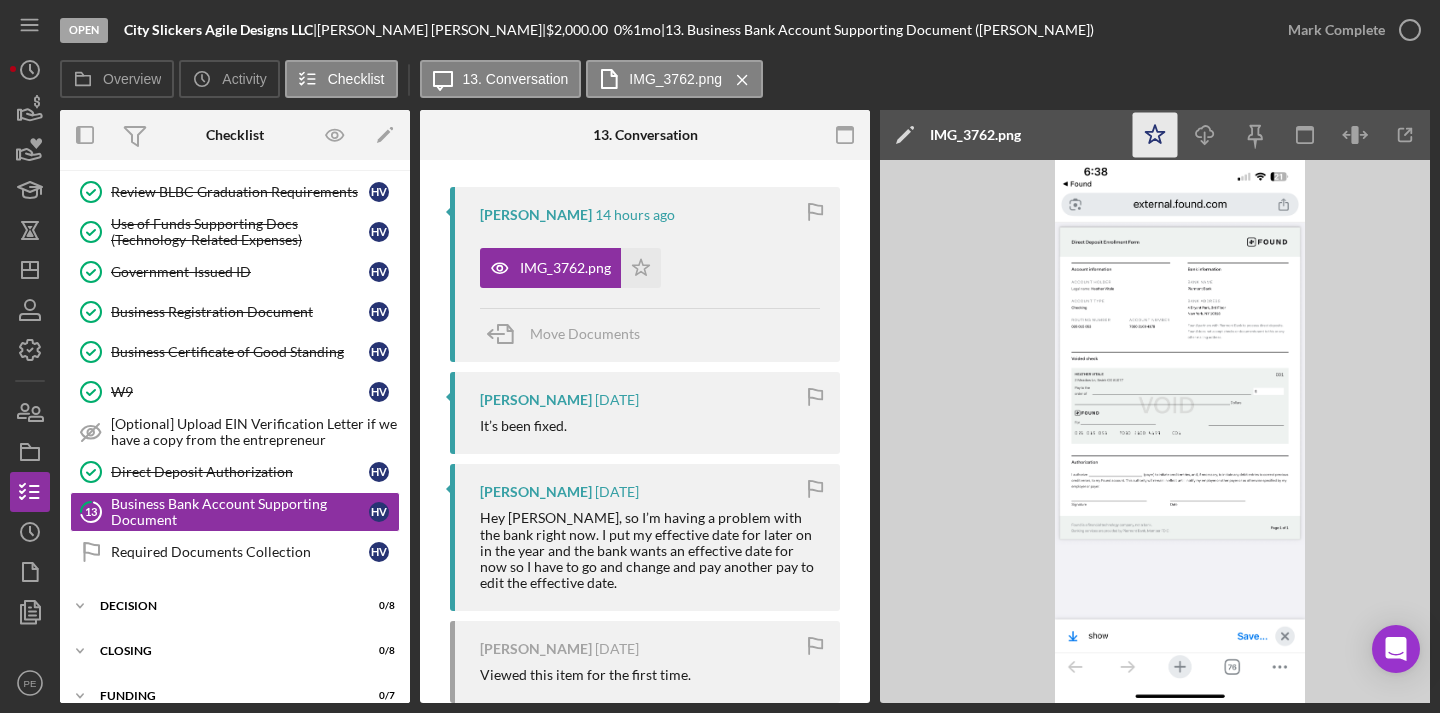 click on "Icon/Star" 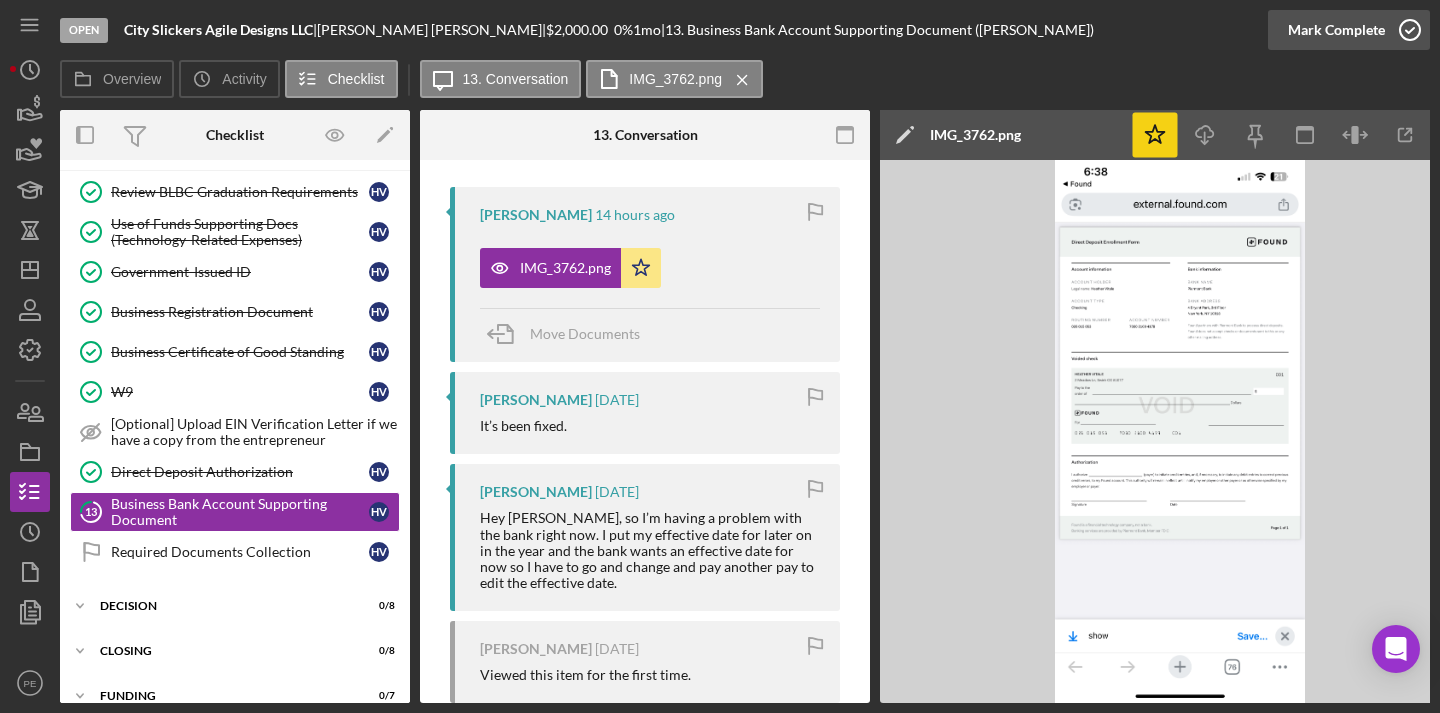 click on "Mark Complete" at bounding box center [1336, 30] 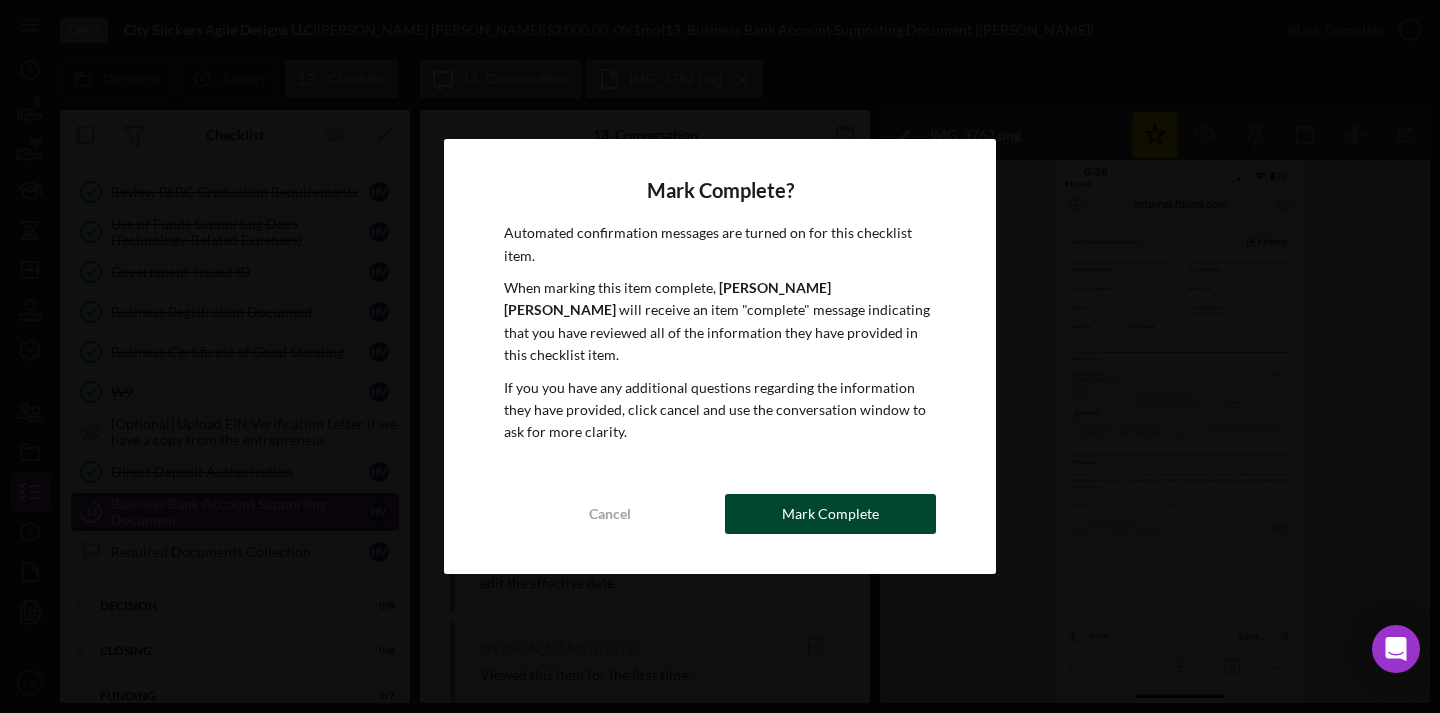 click on "Mark Complete" at bounding box center [830, 514] 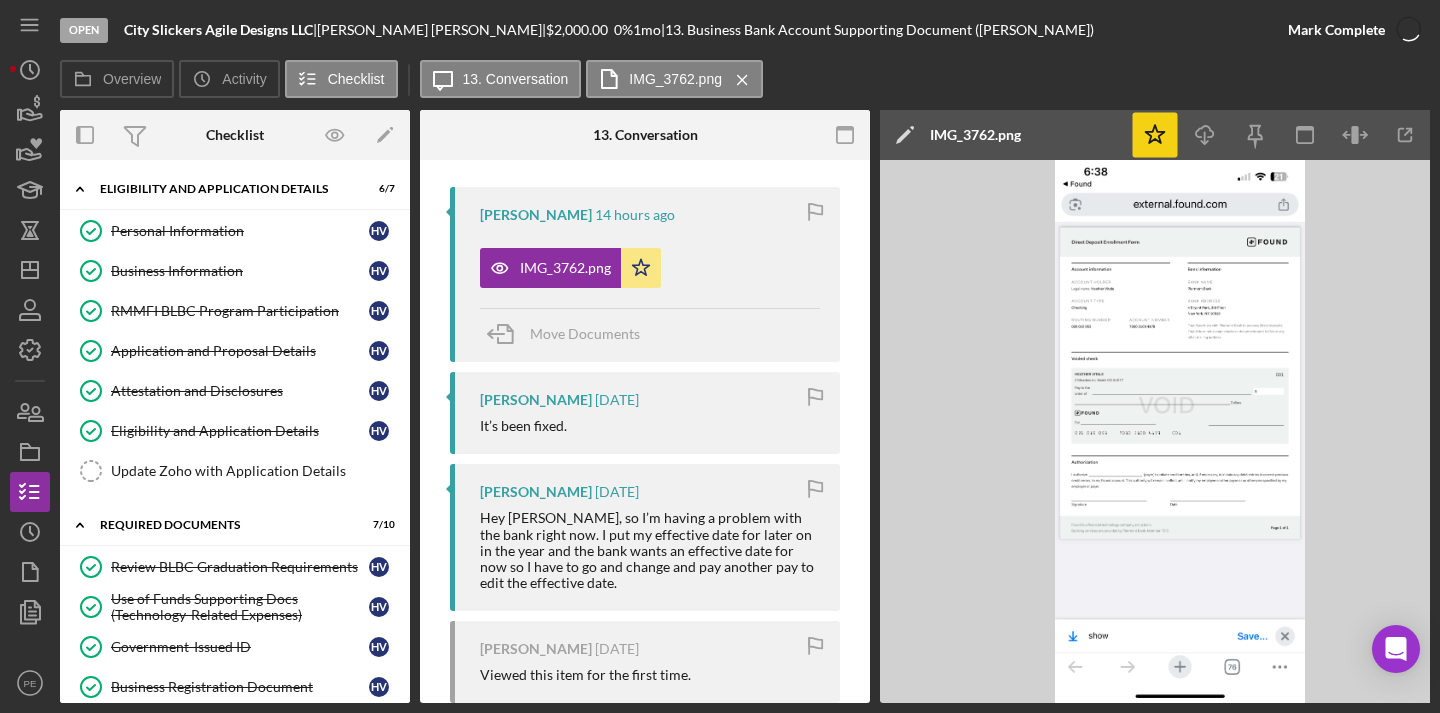 scroll, scrollTop: 6, scrollLeft: 0, axis: vertical 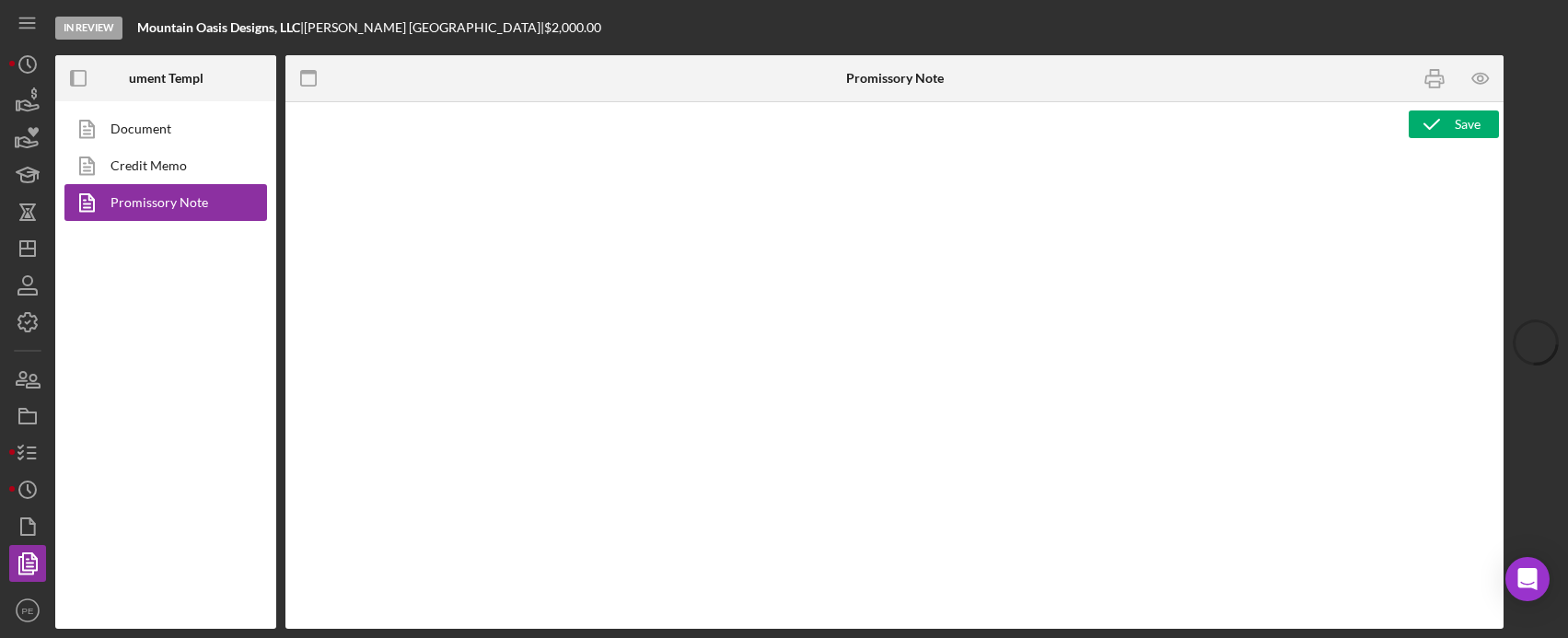 type on "<div>
<p style="text-align: center;" align="center"><strong><span style="font-size: 12pt;">RMMFI Grant Approval and Acceptance Letter</span></strong></p>
<p style="text-align: center;" align="center"><strong><span style="font-size: 12pt;">for a</span></strong></p>
<p style="text-align: center;" align="center"><strong><span style="font-size: 12pt;"><span id="Product_Name" class="template-field mceNonEditable">Product Name</span> through the <span id="2639660" class="template-field mceNonEditable template-field-internal">Grant Program Fund</span></span></strong></p>
</div>
<div>
<p><span style="font-size: 10.5pt;">Dear <span id="Primary_Borrower_Full_Name" class="template-field mceNonEditable">Primary Borrower Full Name</span></span><span style="font-size: 10.5pt;">,</span></p>
<p><span style="font-size: 10.5pt;">Congratulations, you have been approved for a business <span id="Product_Name" class="template-field mceNonEditable">Product Name</span> from Rocky Mountain MicroFinance Institute (RMMFI) through th..." 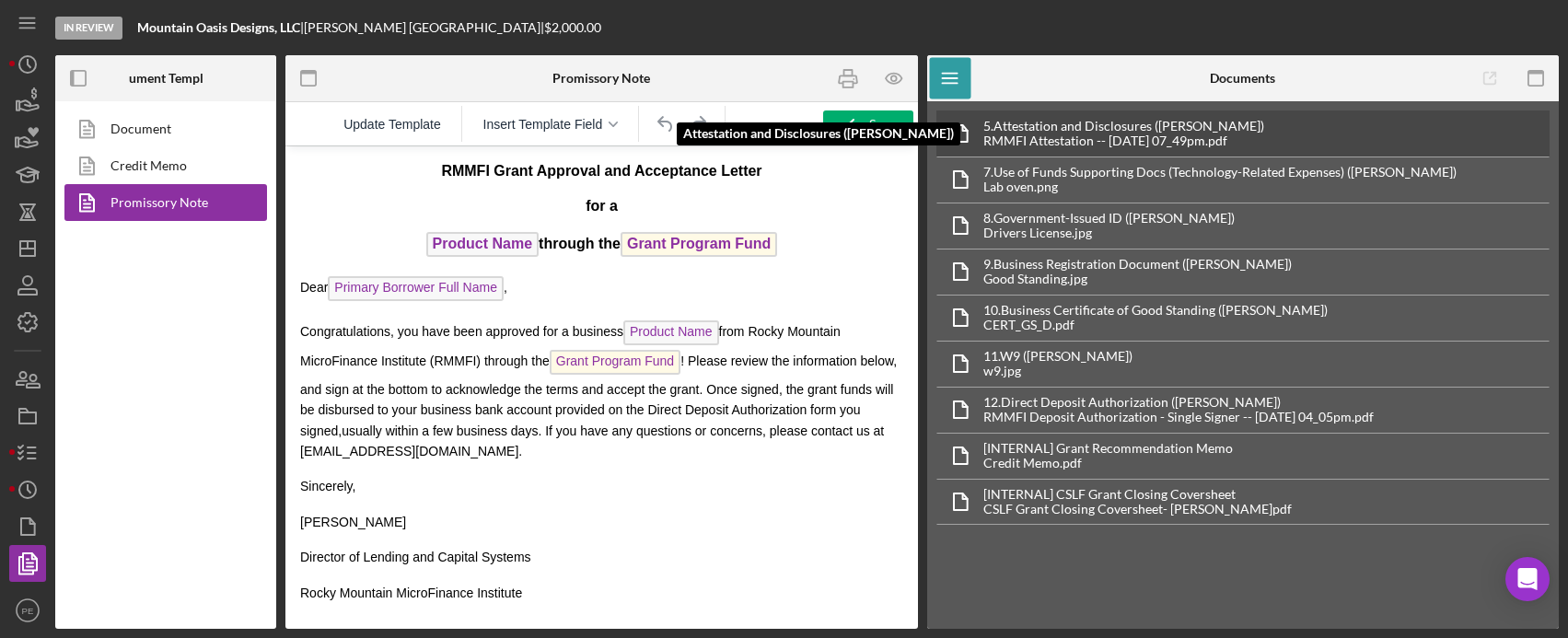 scroll, scrollTop: 0, scrollLeft: 0, axis: both 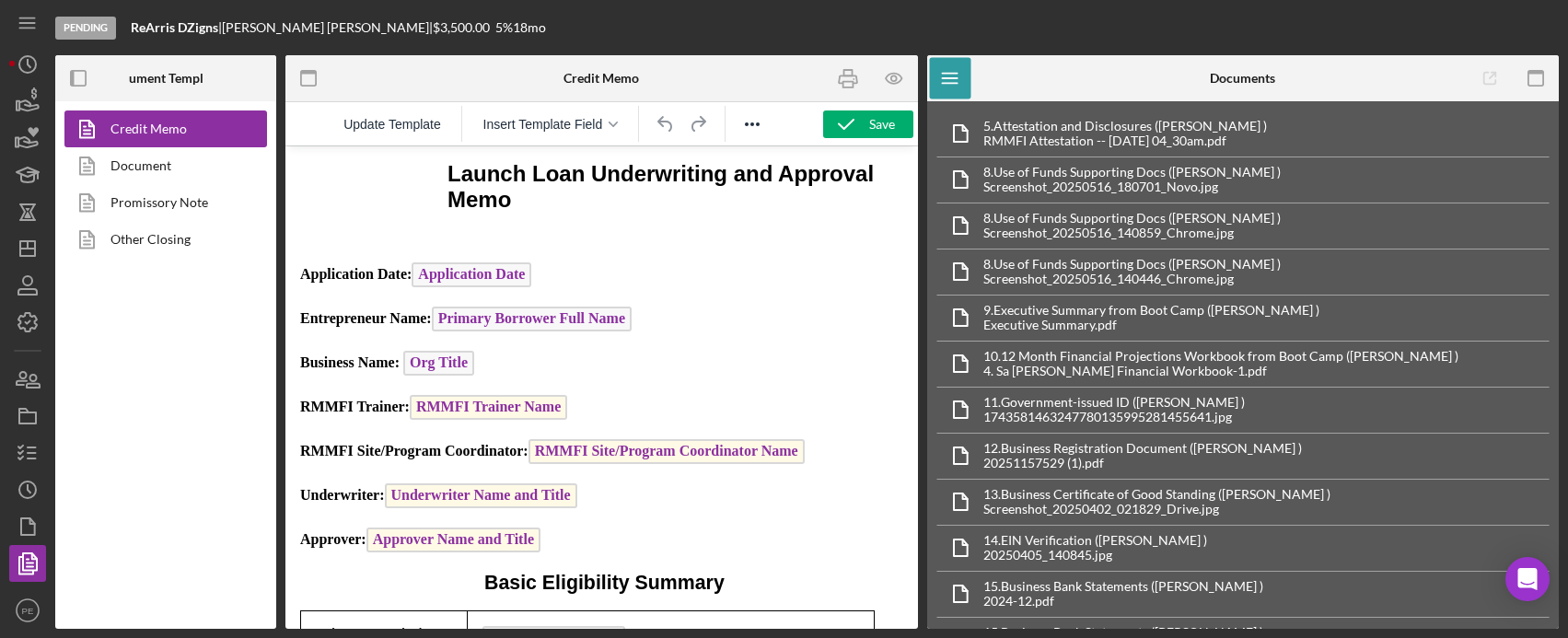 click at bounding box center (390, 78) 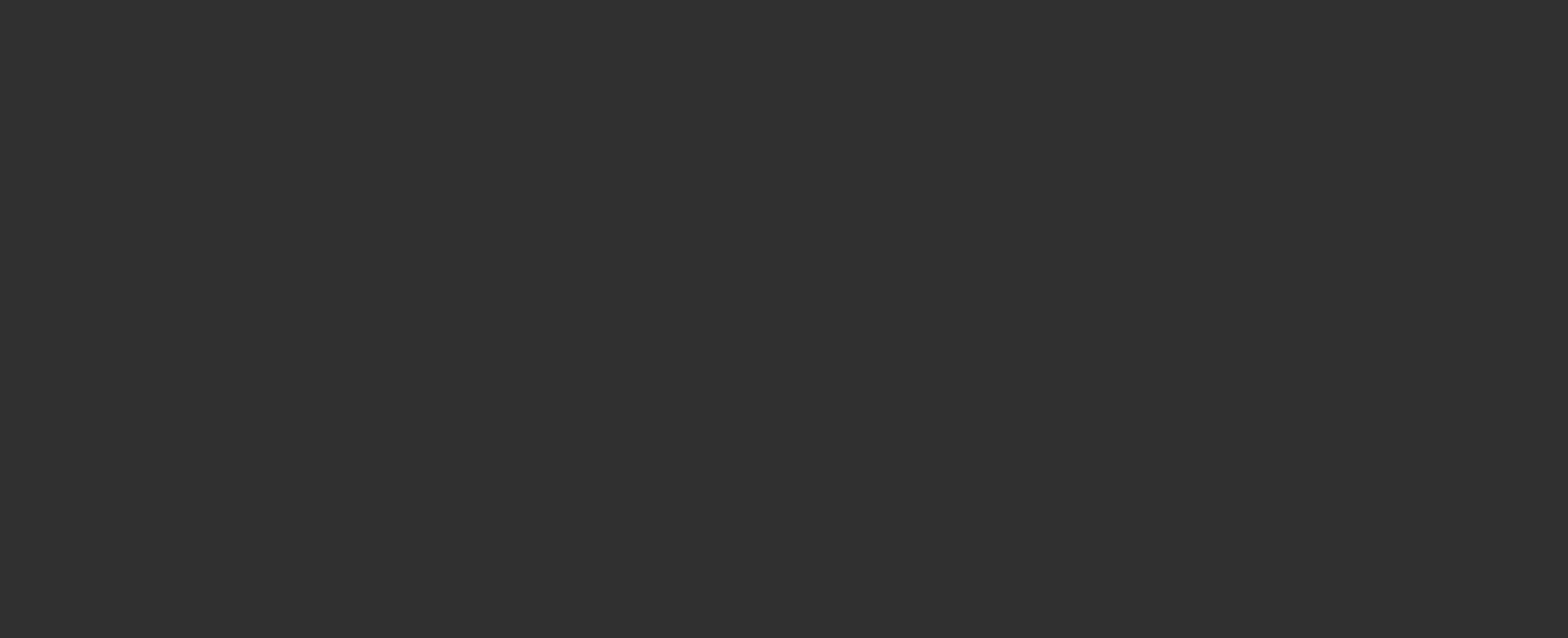 scroll, scrollTop: 0, scrollLeft: 0, axis: both 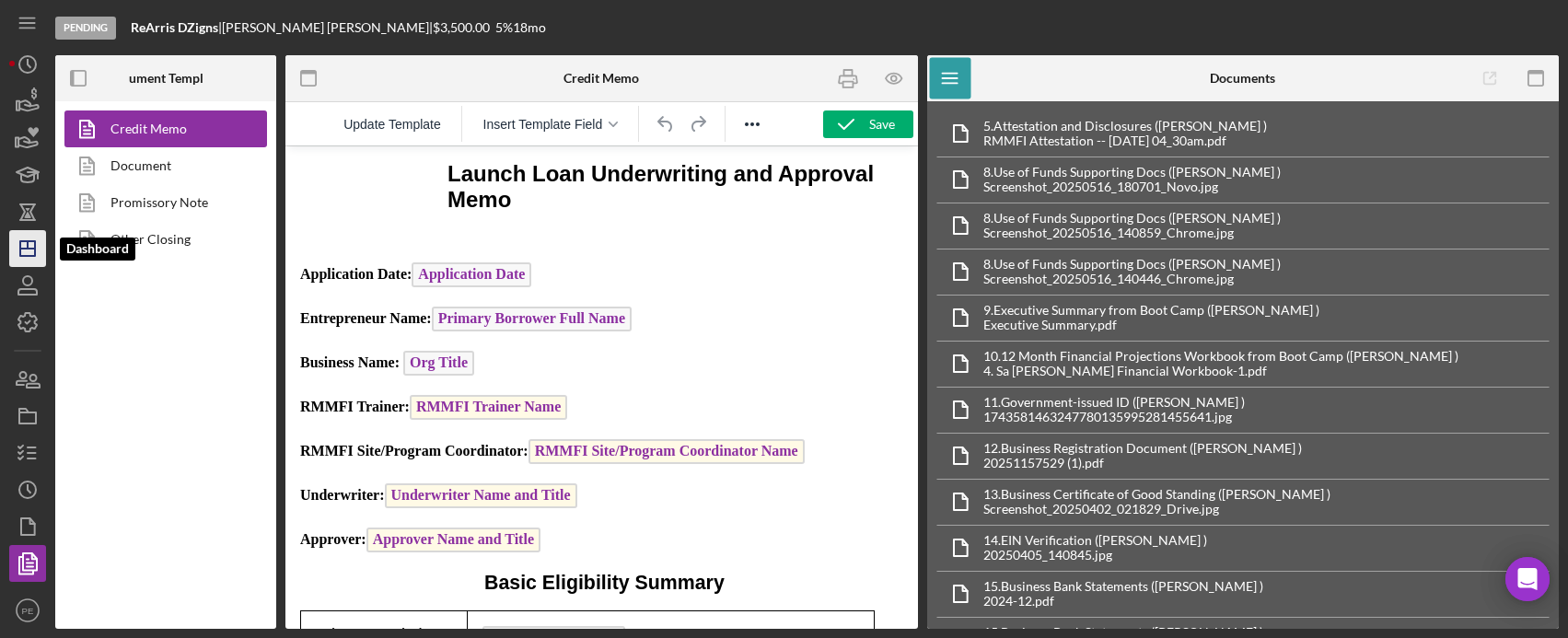click on "Icon/Dashboard" 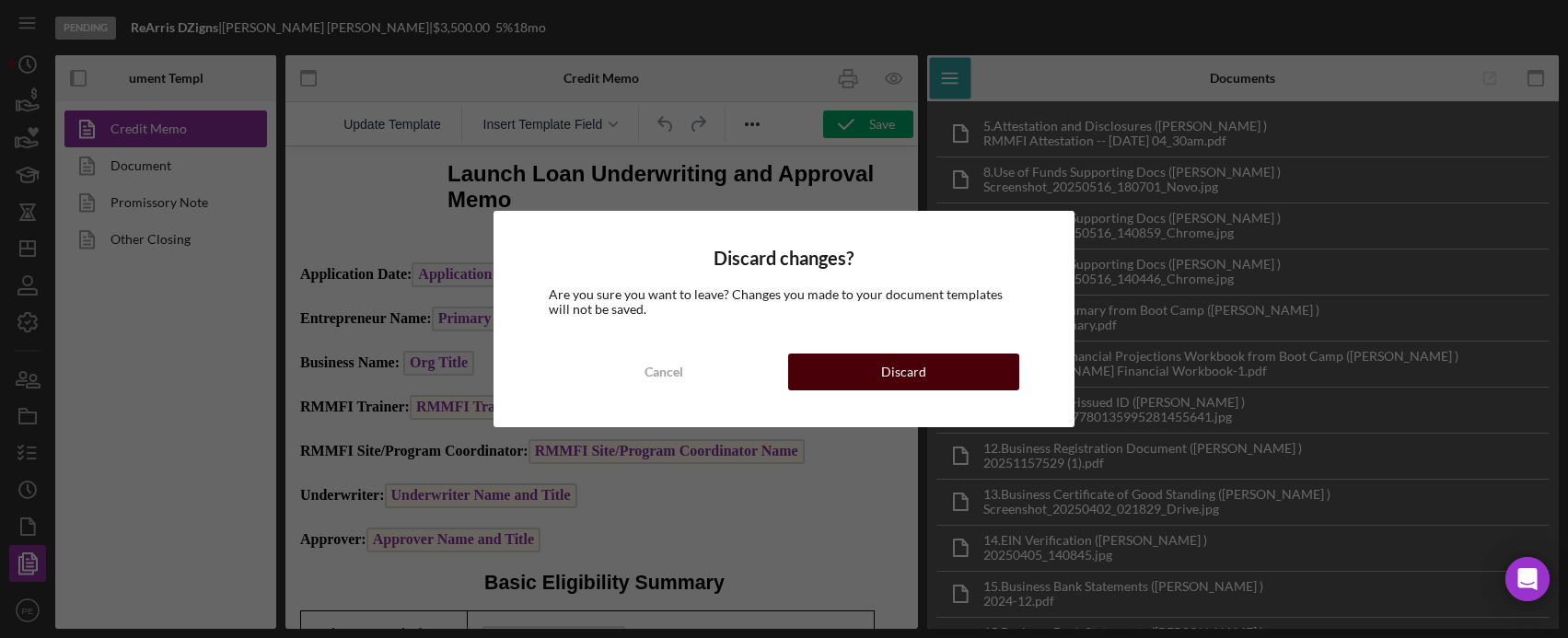 click on "Cancel Discard" at bounding box center (784, 372) 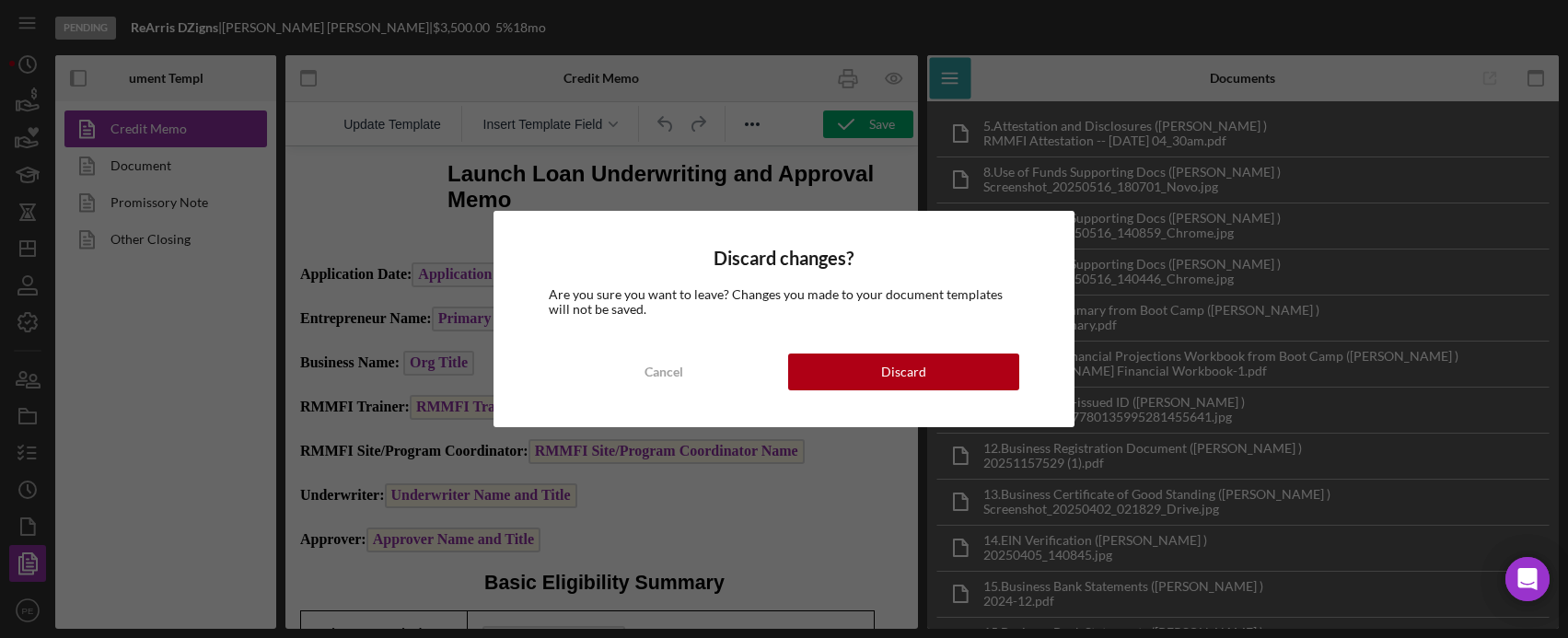 click on "Cancel Discard" at bounding box center (784, 372) 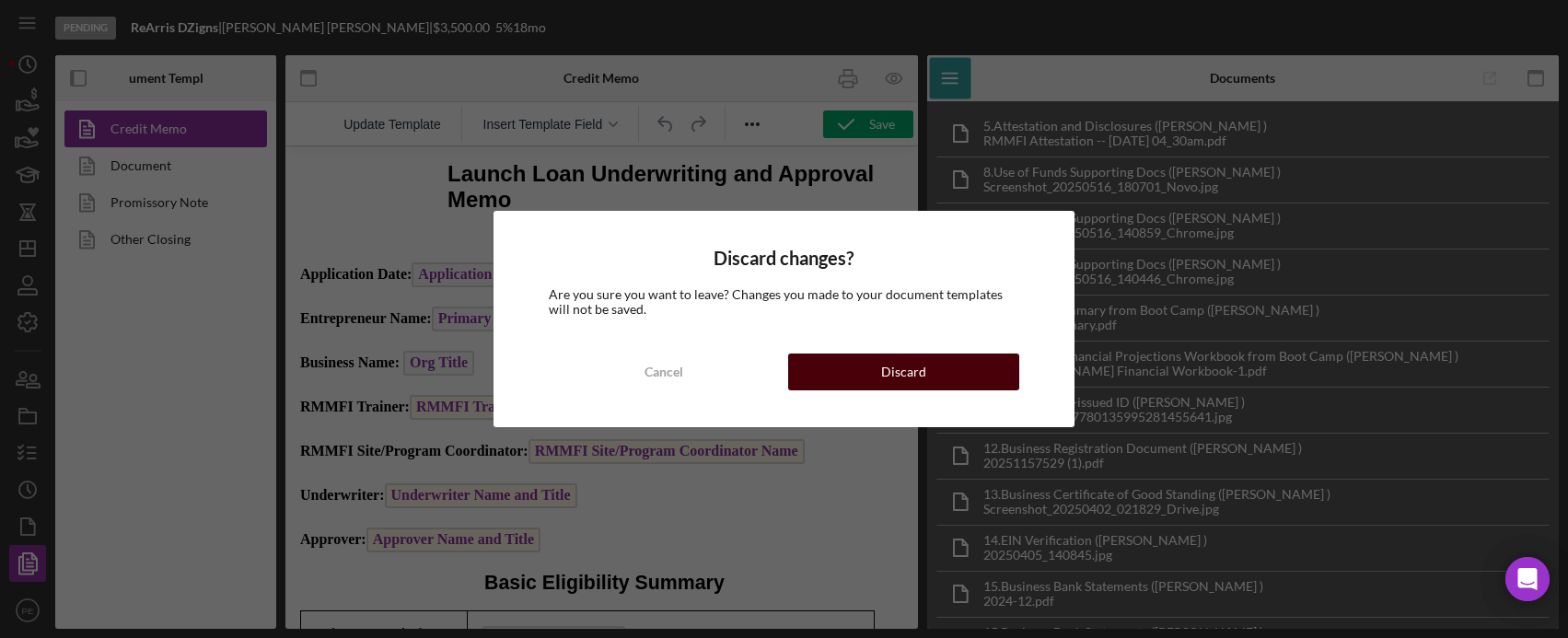 click on "Discard" at bounding box center [903, 372] 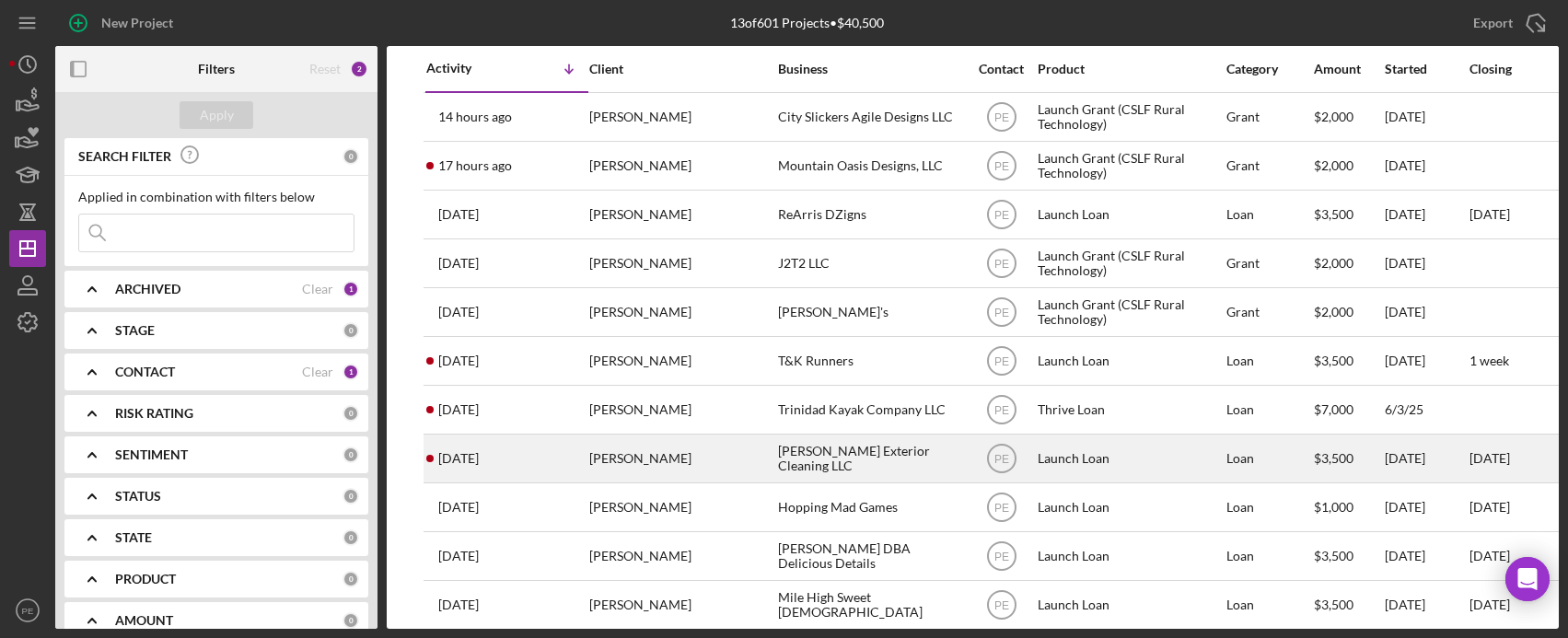 click on "4 weeks ago Jordan Pierce" at bounding box center (506, 458) 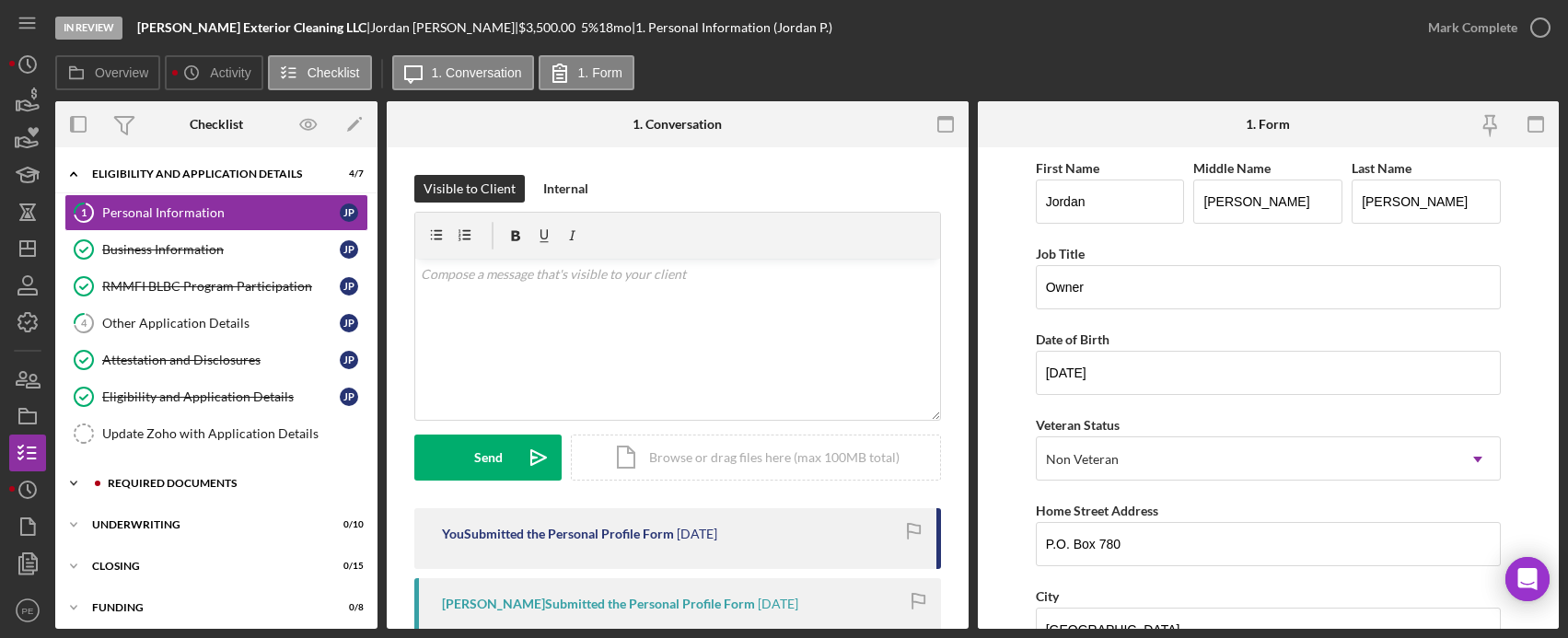 click on "Icon/Expander Required Documents 1 / 17" at bounding box center [216, 483] 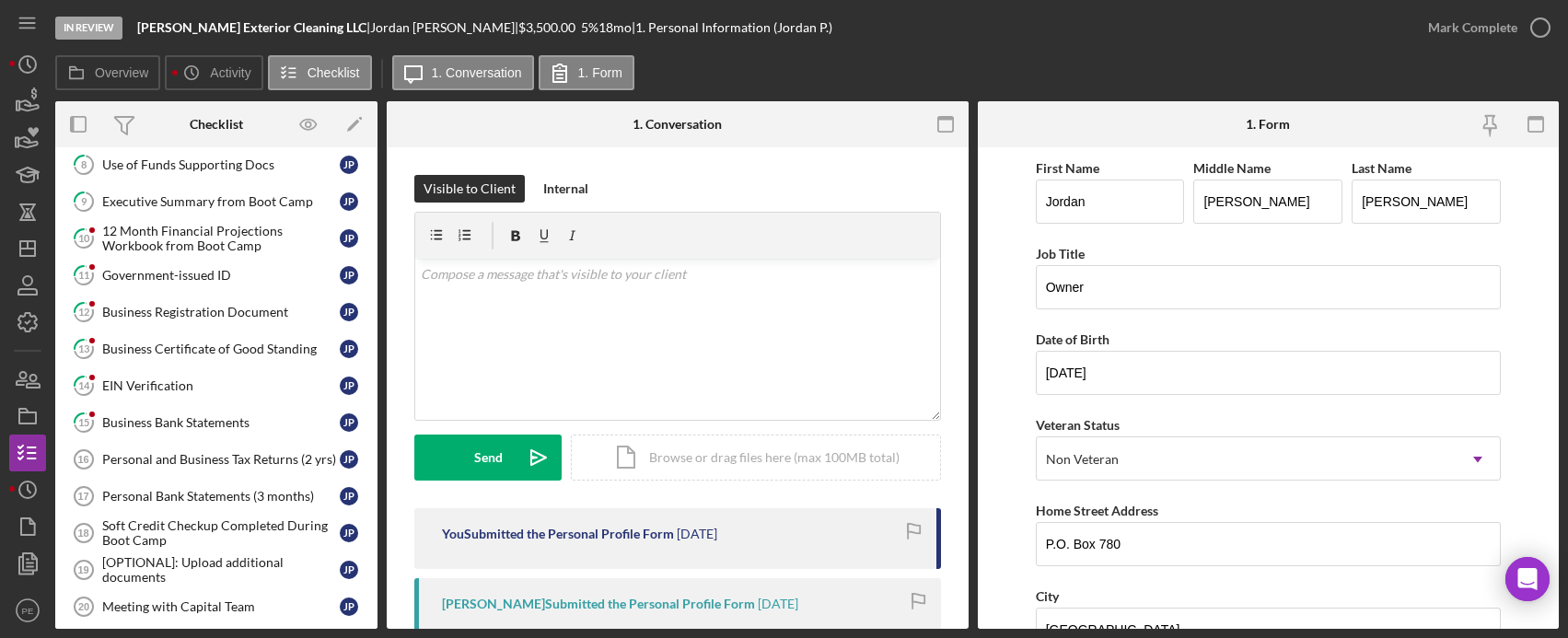 scroll, scrollTop: 433, scrollLeft: 0, axis: vertical 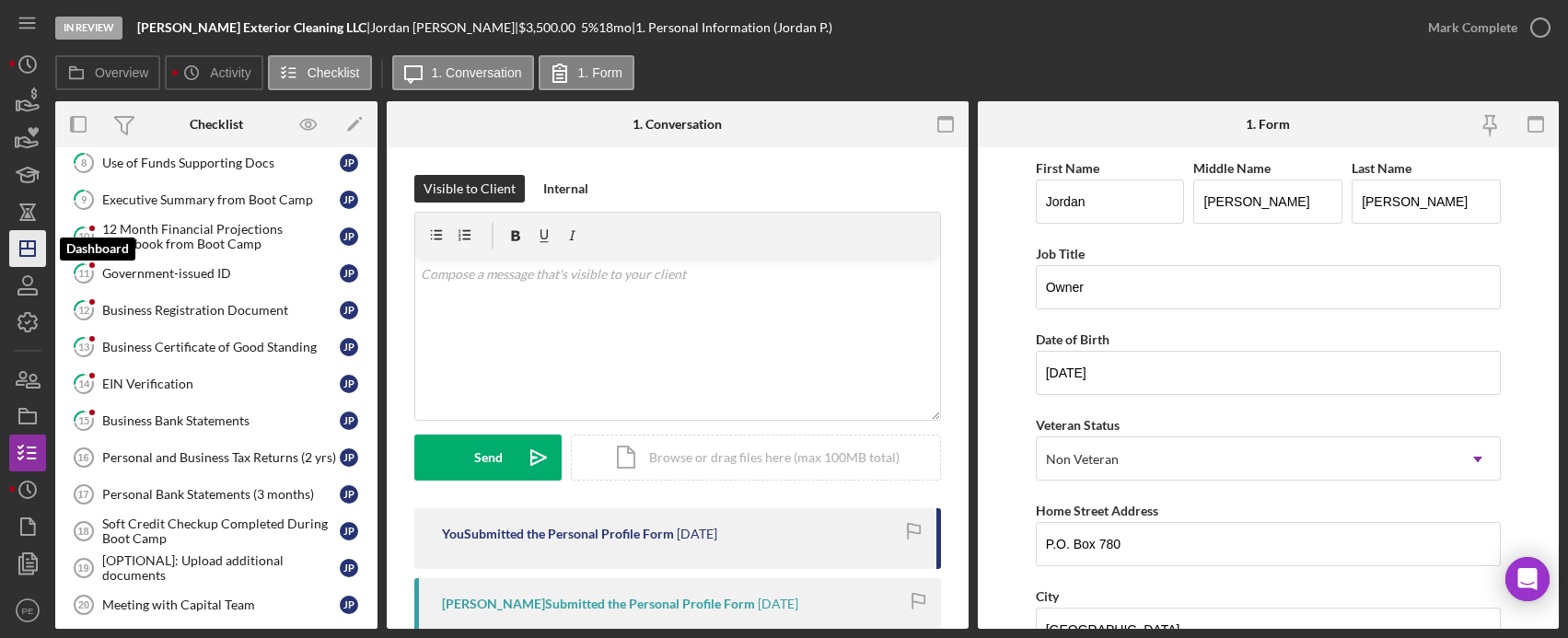 click on "Icon/Dashboard" 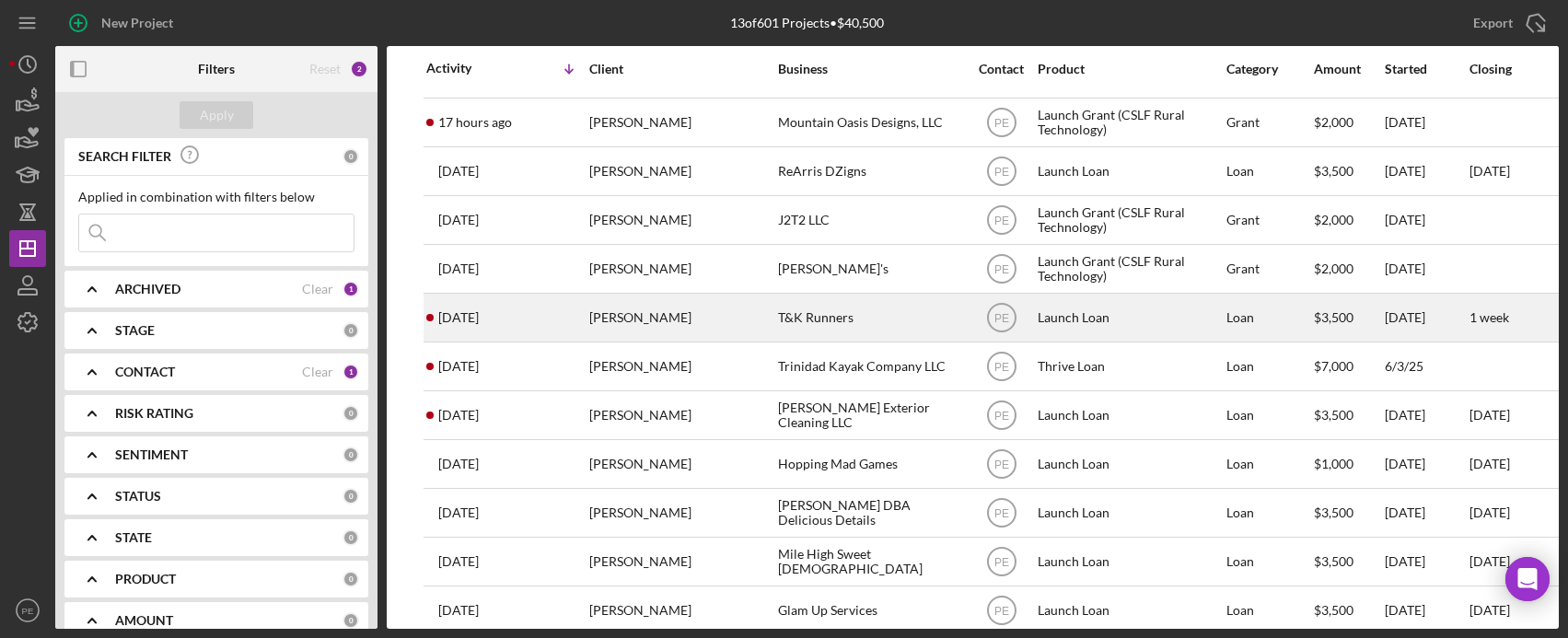 scroll, scrollTop: 0, scrollLeft: 0, axis: both 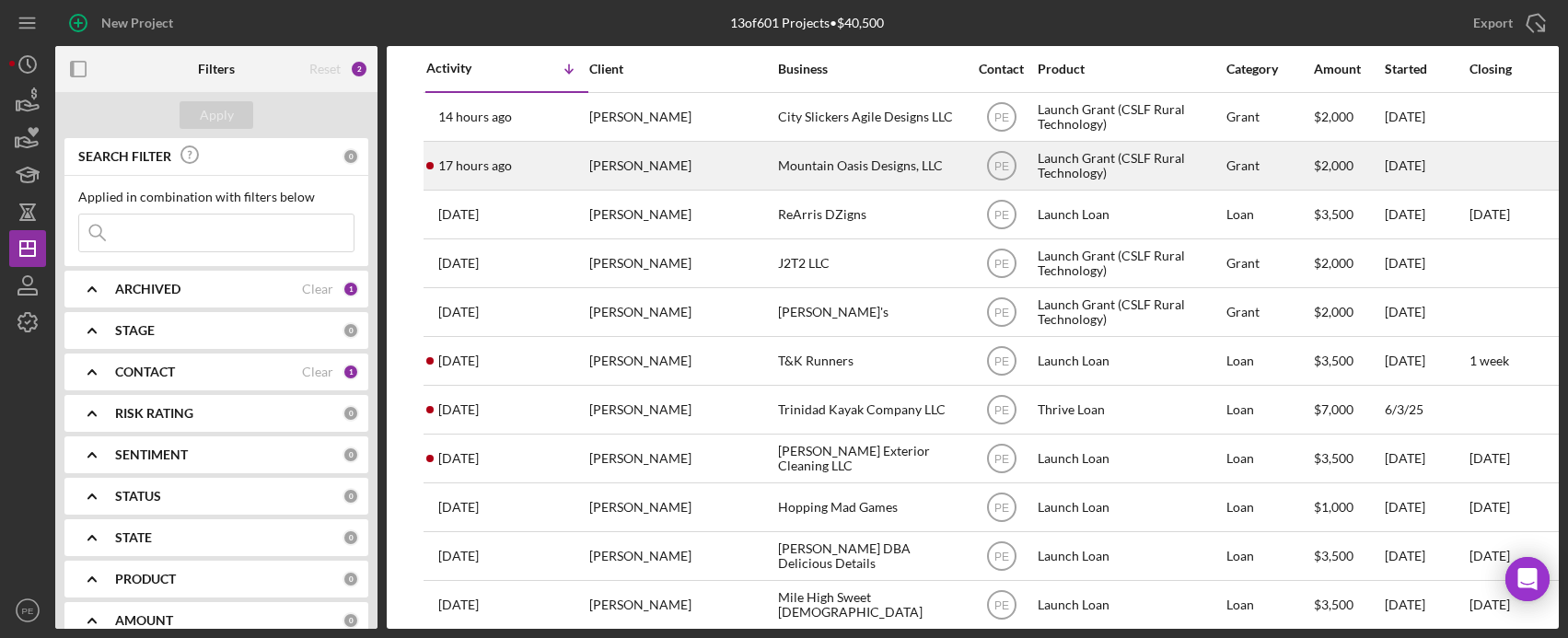 click on "[PERSON_NAME]" at bounding box center (681, 166) 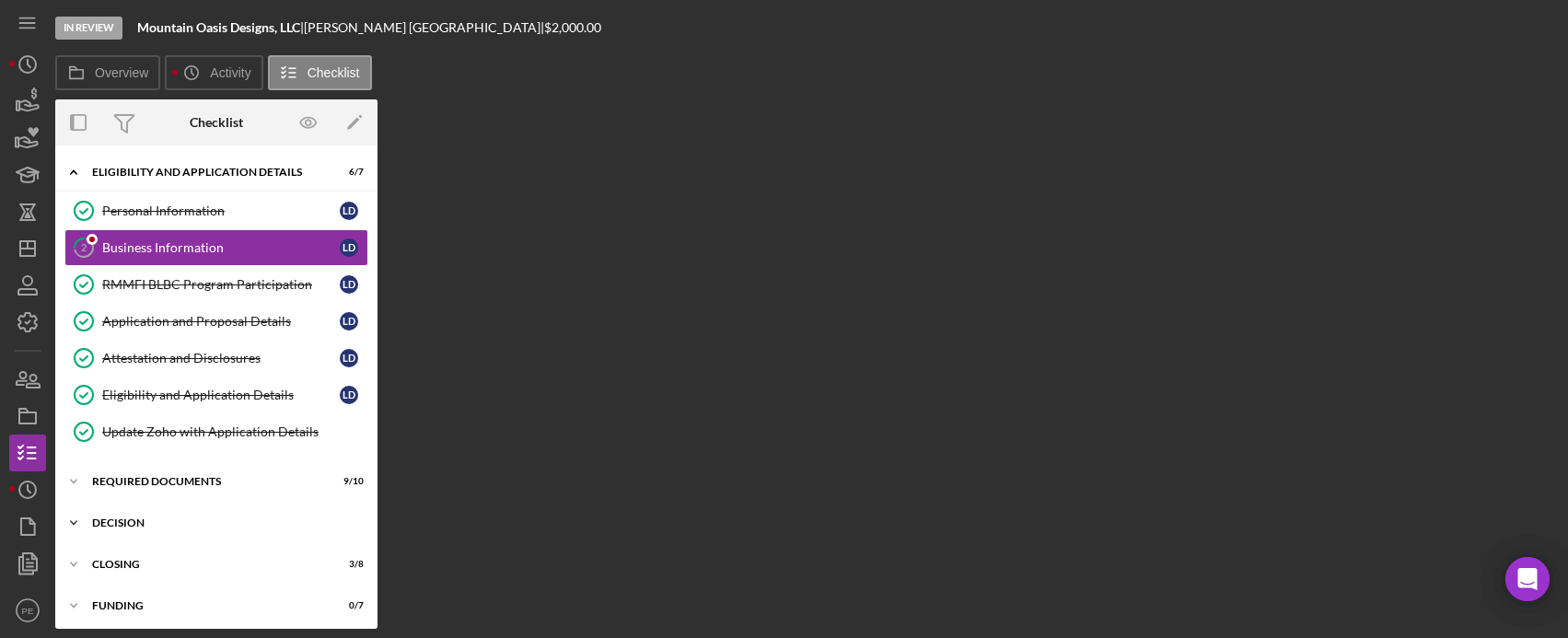 scroll, scrollTop: 47, scrollLeft: 0, axis: vertical 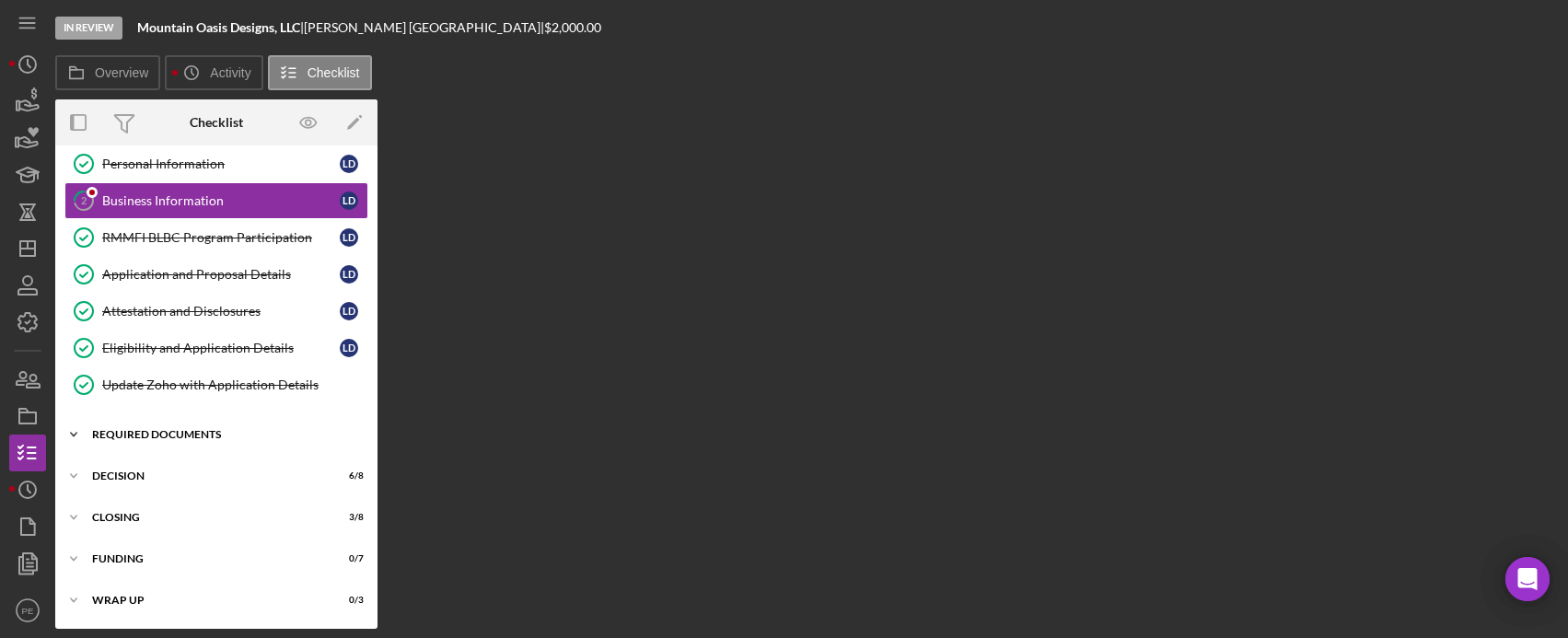 click on "Icon/Expander Required Documents 9 / 10" at bounding box center (216, 435) 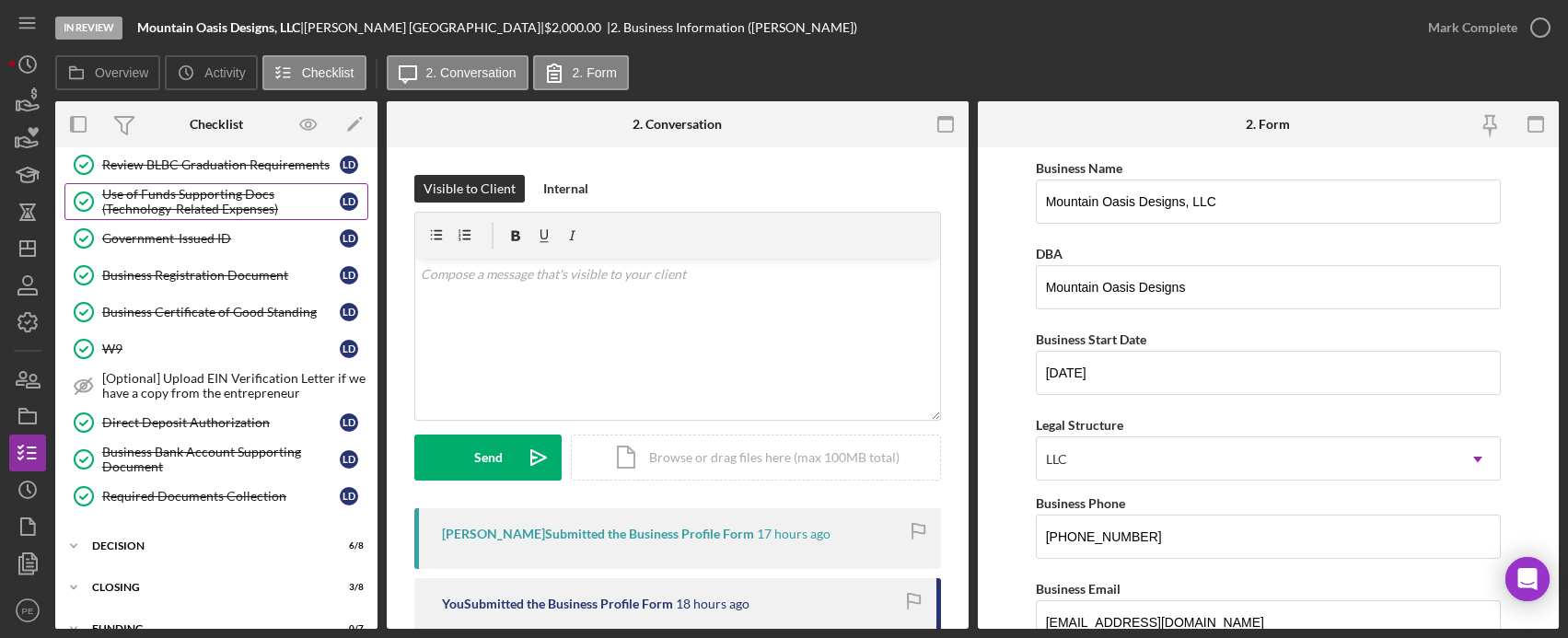 scroll, scrollTop: 377, scrollLeft: 0, axis: vertical 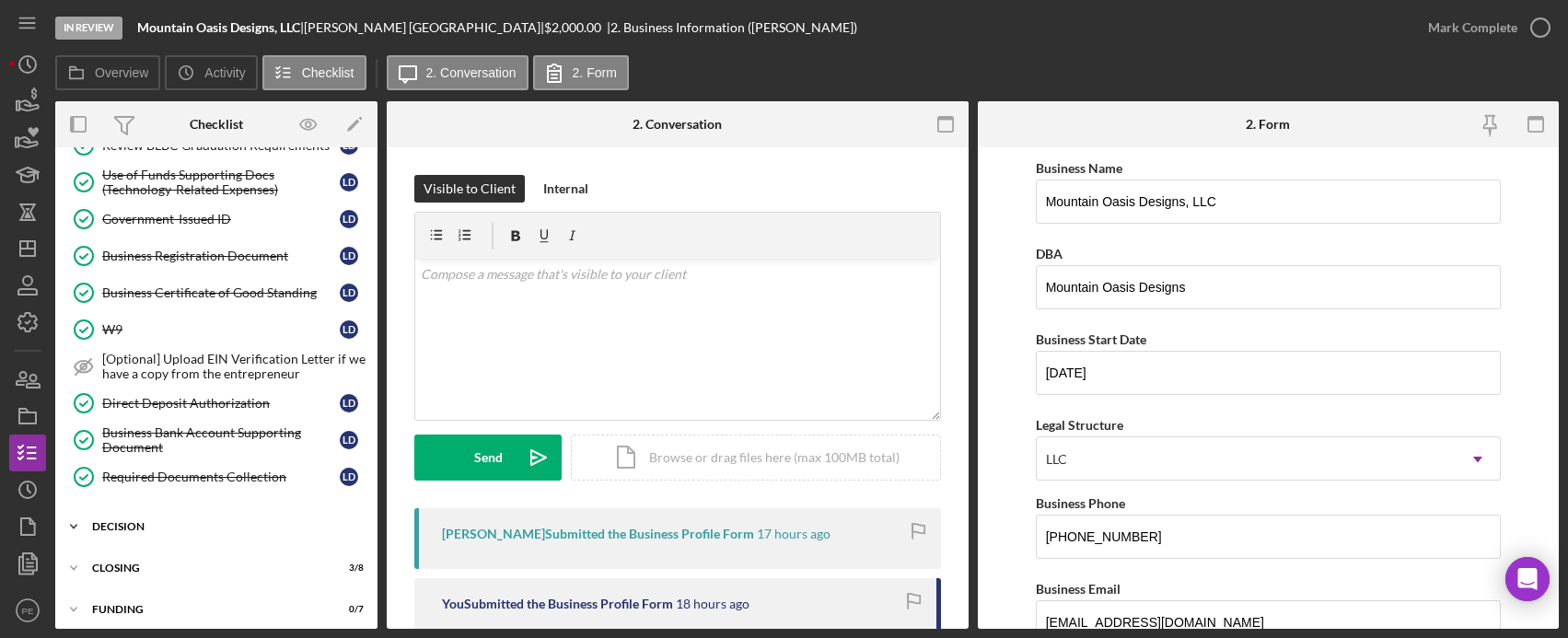 click on "Icon/Expander Decision 6 / 8" at bounding box center (216, 527) 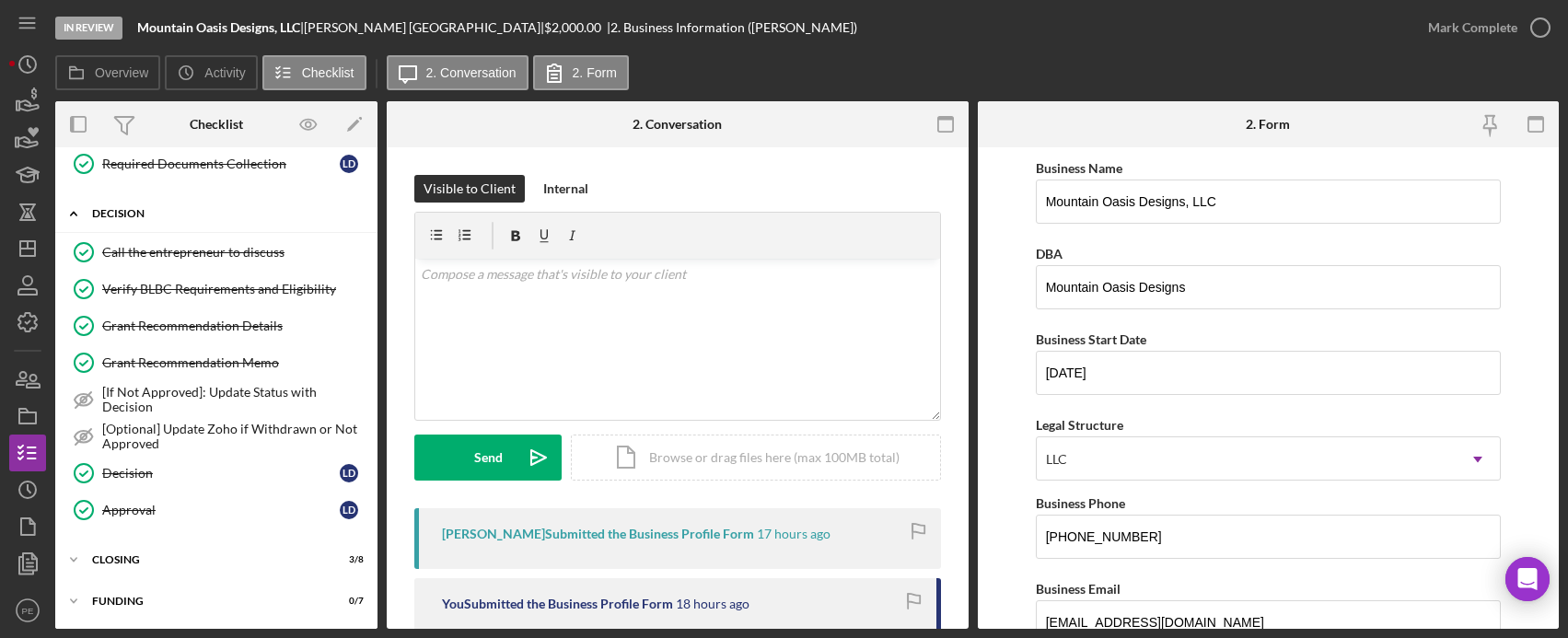scroll, scrollTop: 732, scrollLeft: 0, axis: vertical 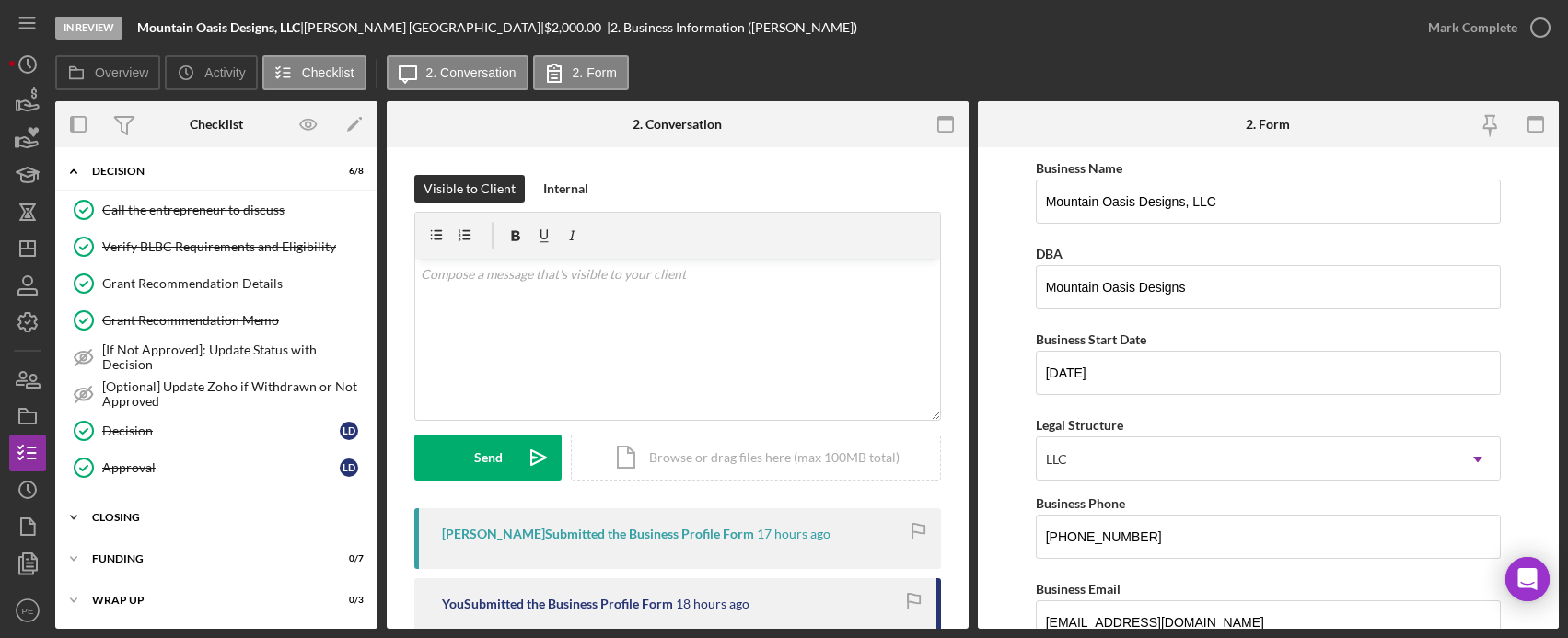 click on "Icon/Expander Closing 3 / 8" at bounding box center (216, 517) 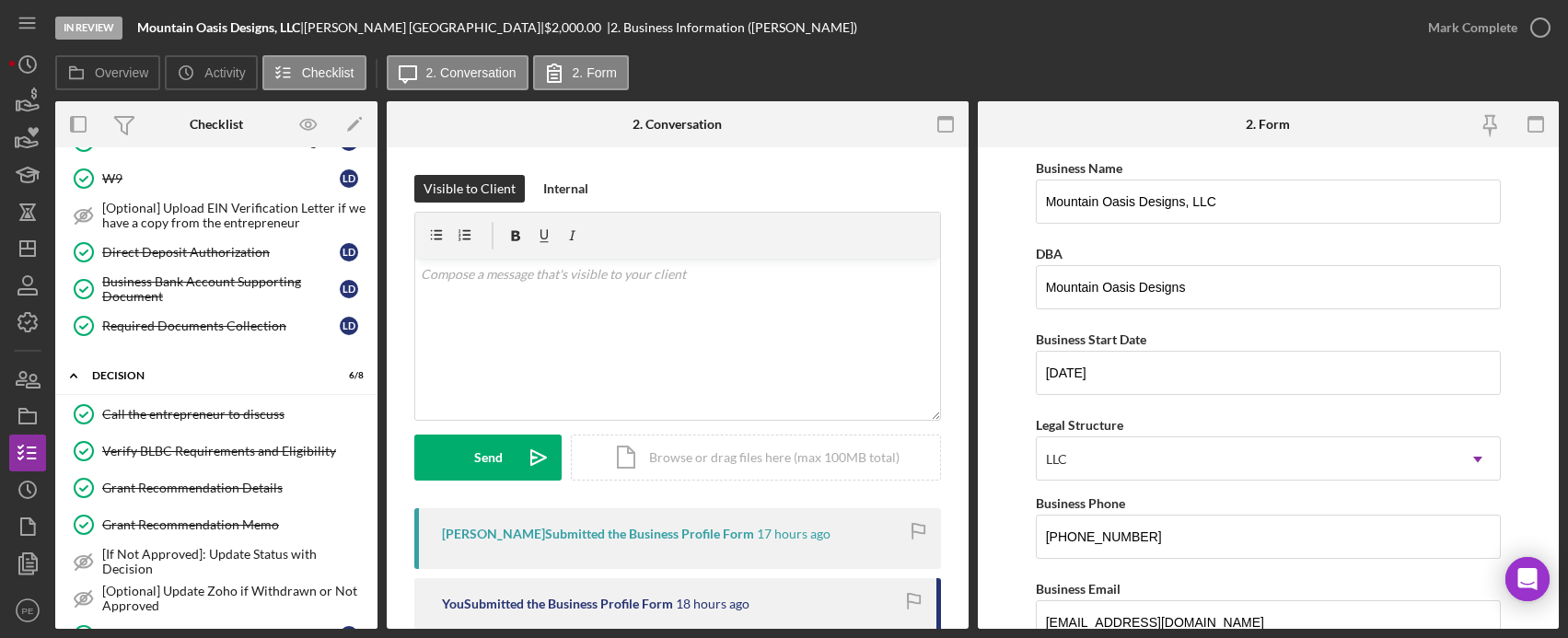 scroll, scrollTop: 527, scrollLeft: 0, axis: vertical 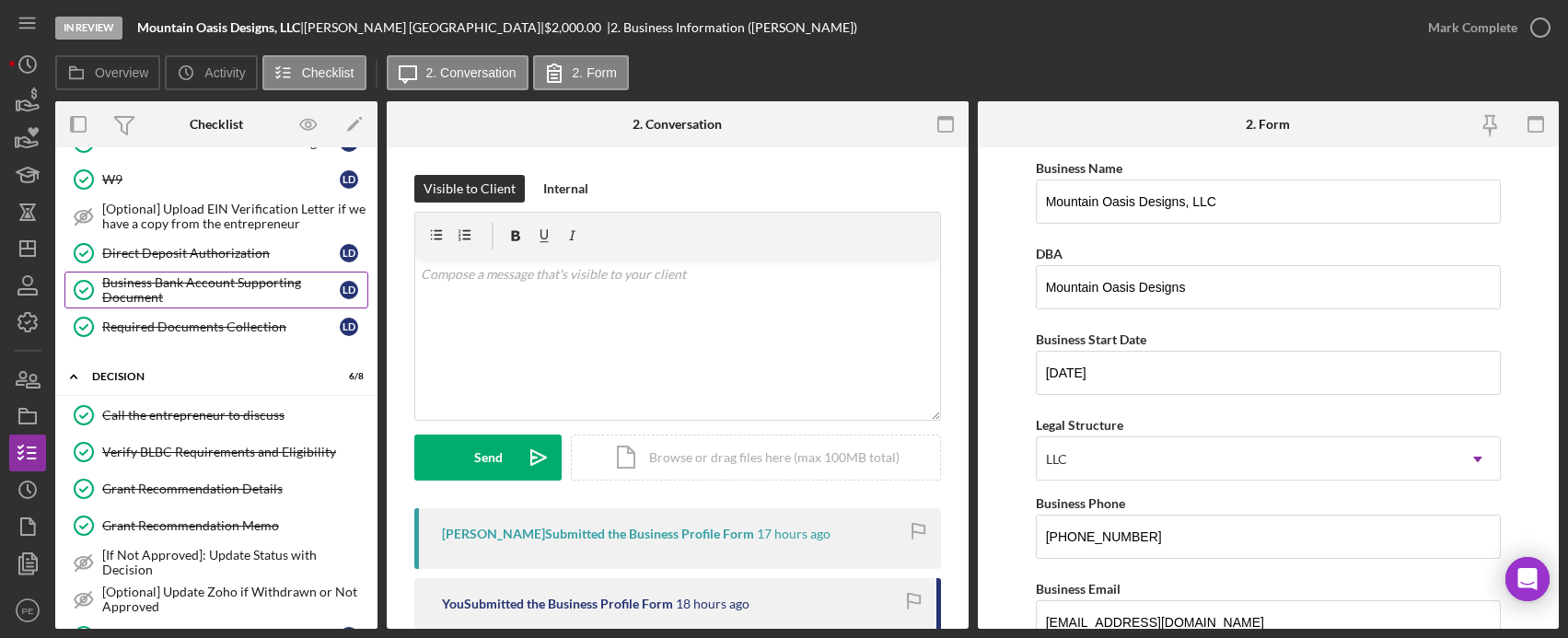 click on "Business Bank Account Supporting Document" at bounding box center (221, 290) 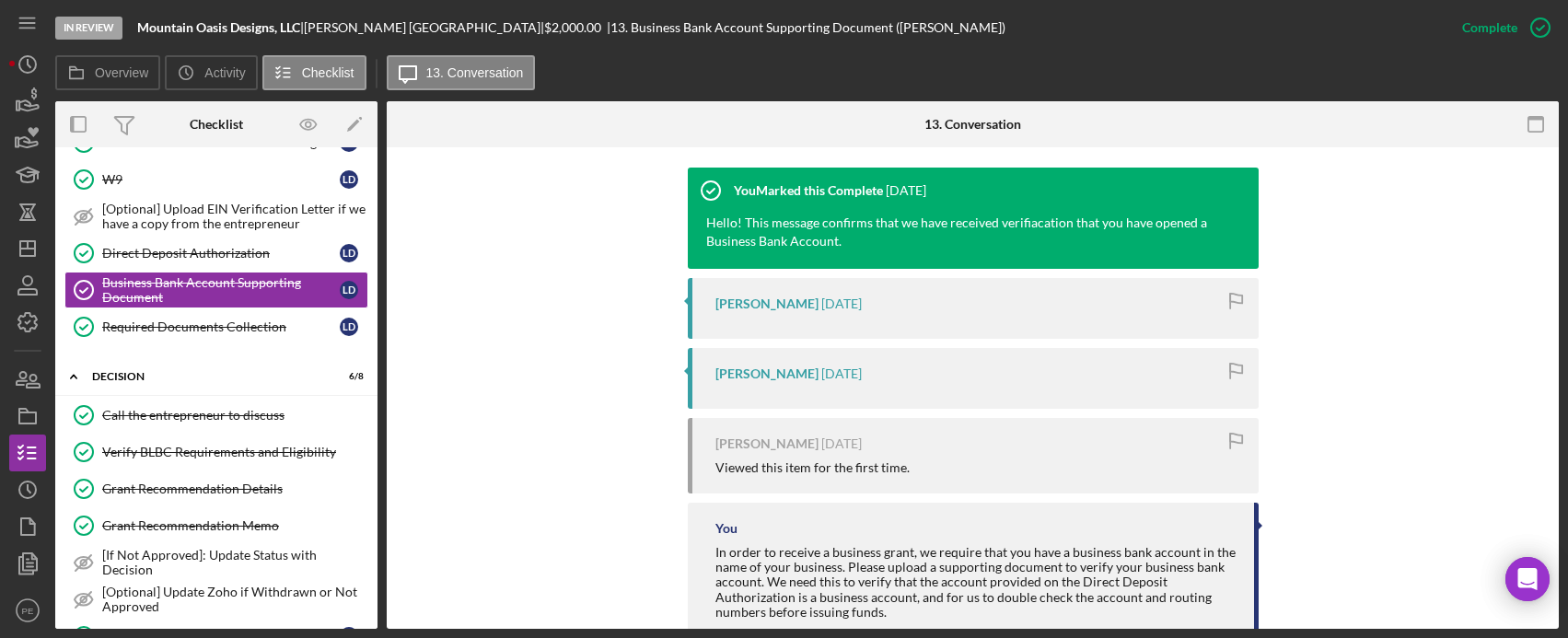 scroll, scrollTop: 484, scrollLeft: 0, axis: vertical 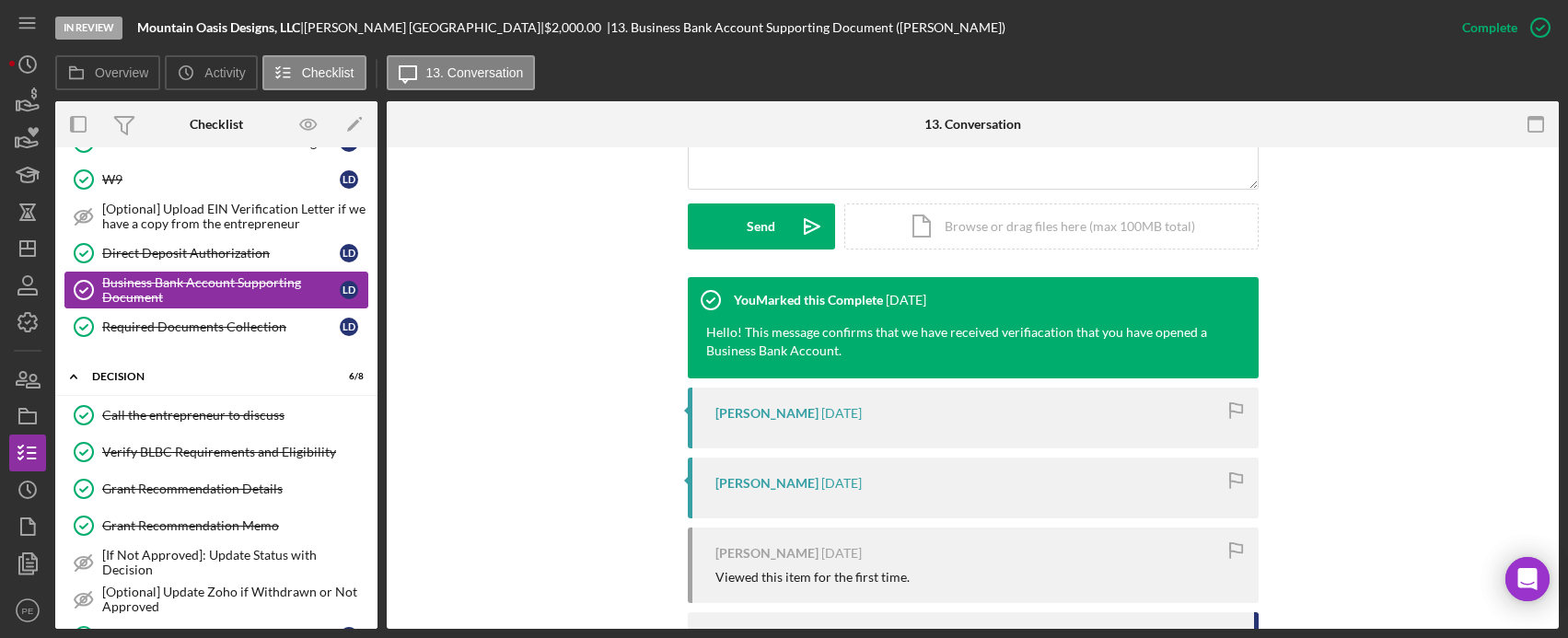 click on "Business Bank Account Supporting Document" at bounding box center [221, 290] 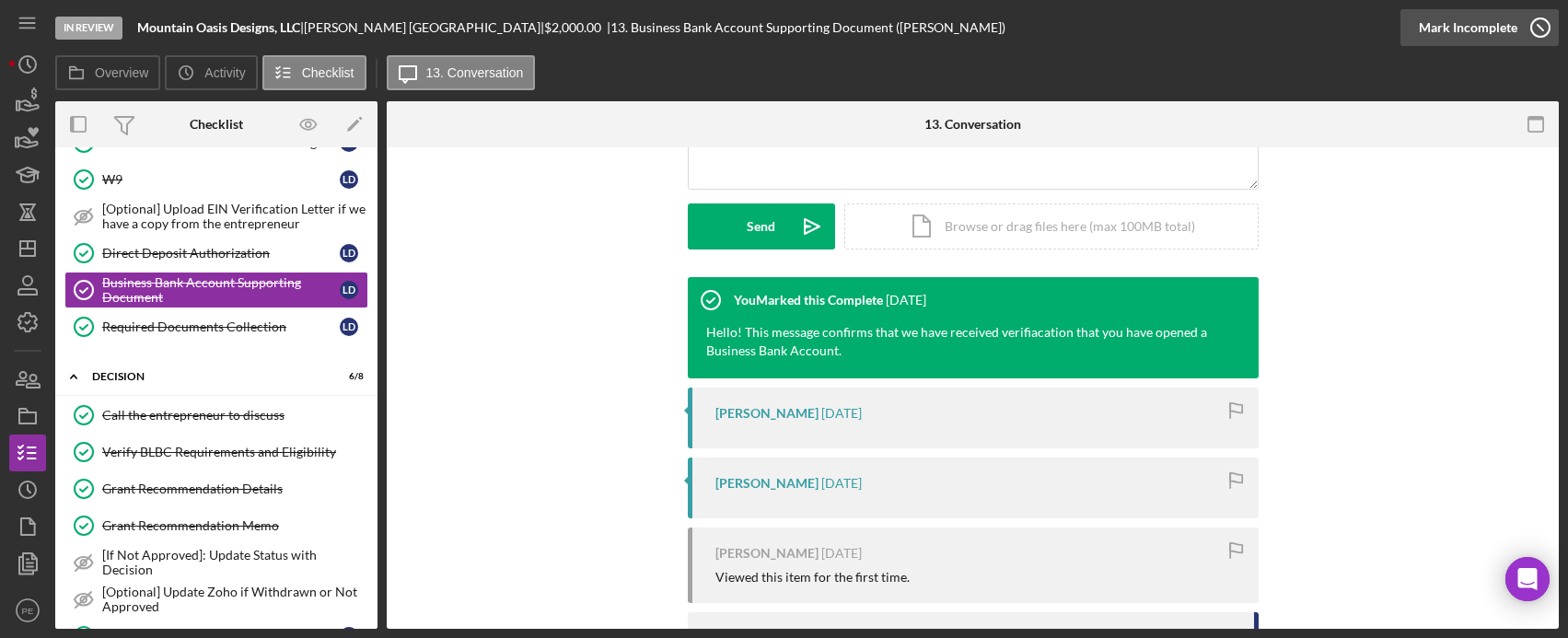 click on "Mark Incomplete" at bounding box center (1468, 28) 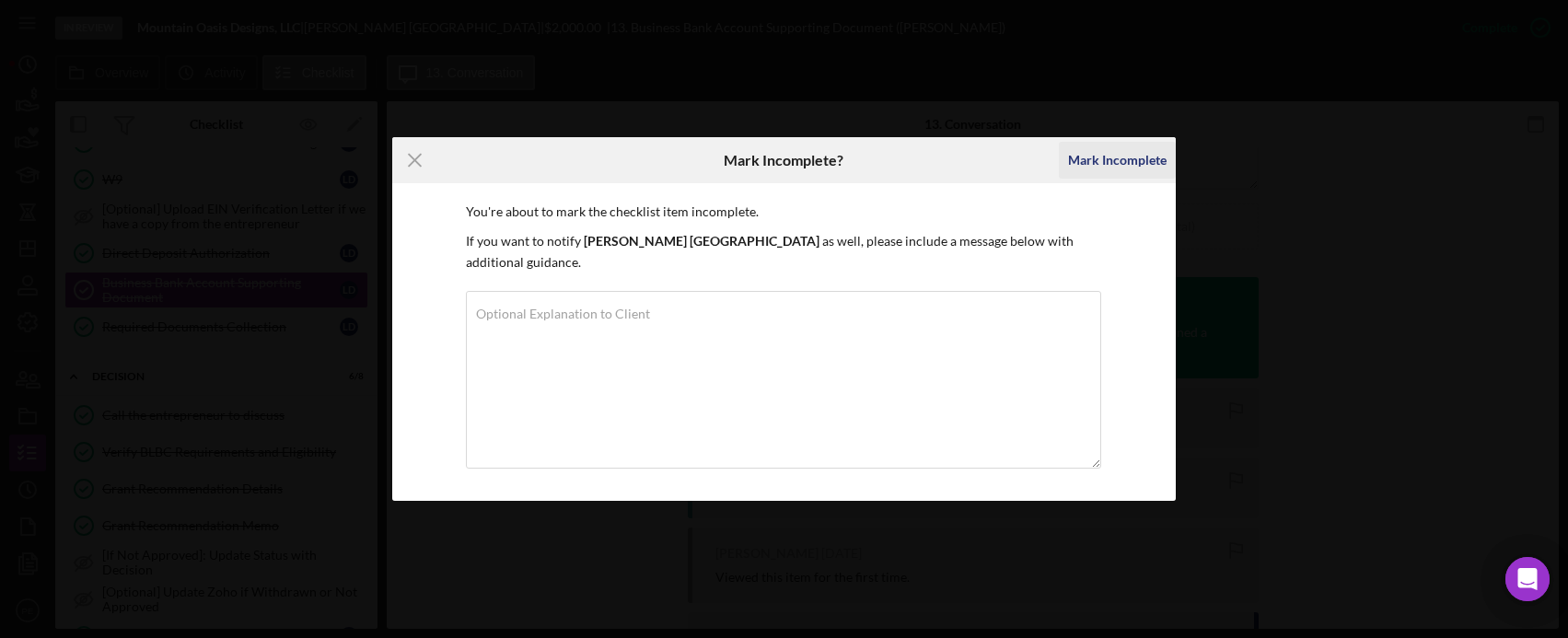 click on "Mark Incomplete" at bounding box center [1117, 160] 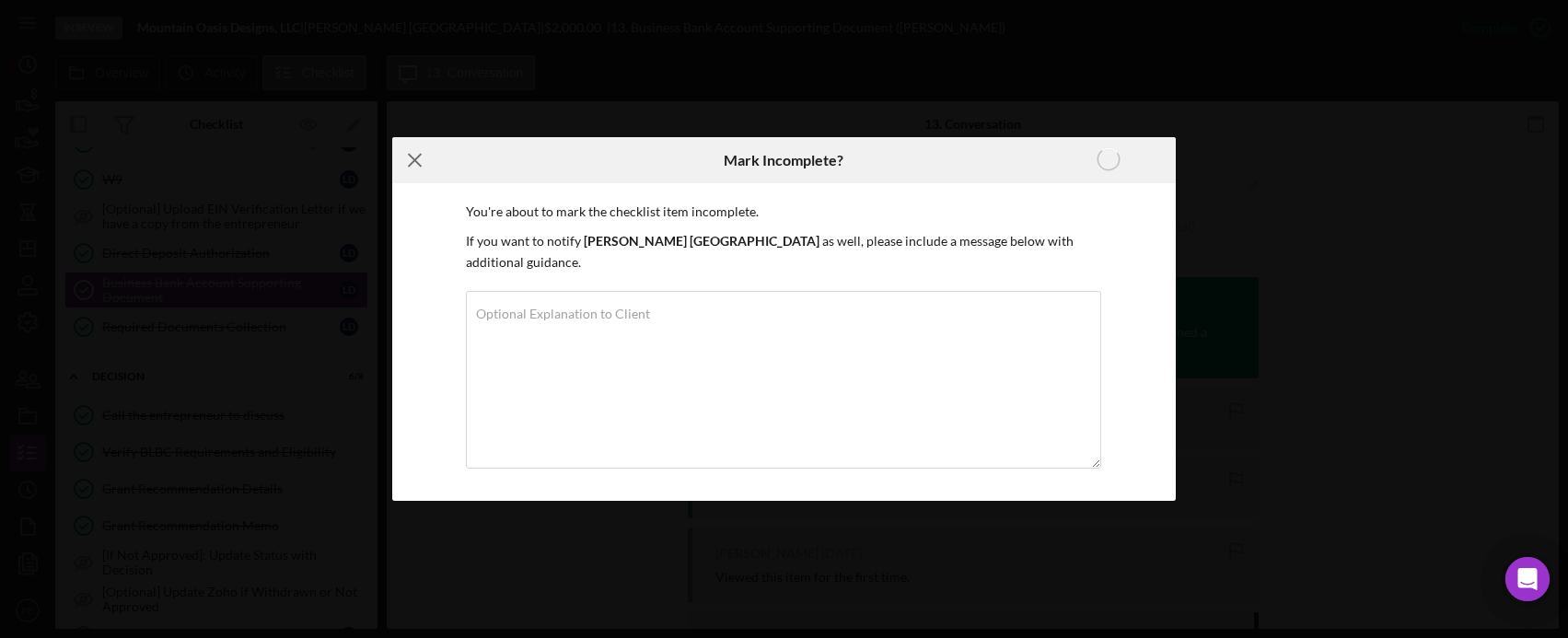 click 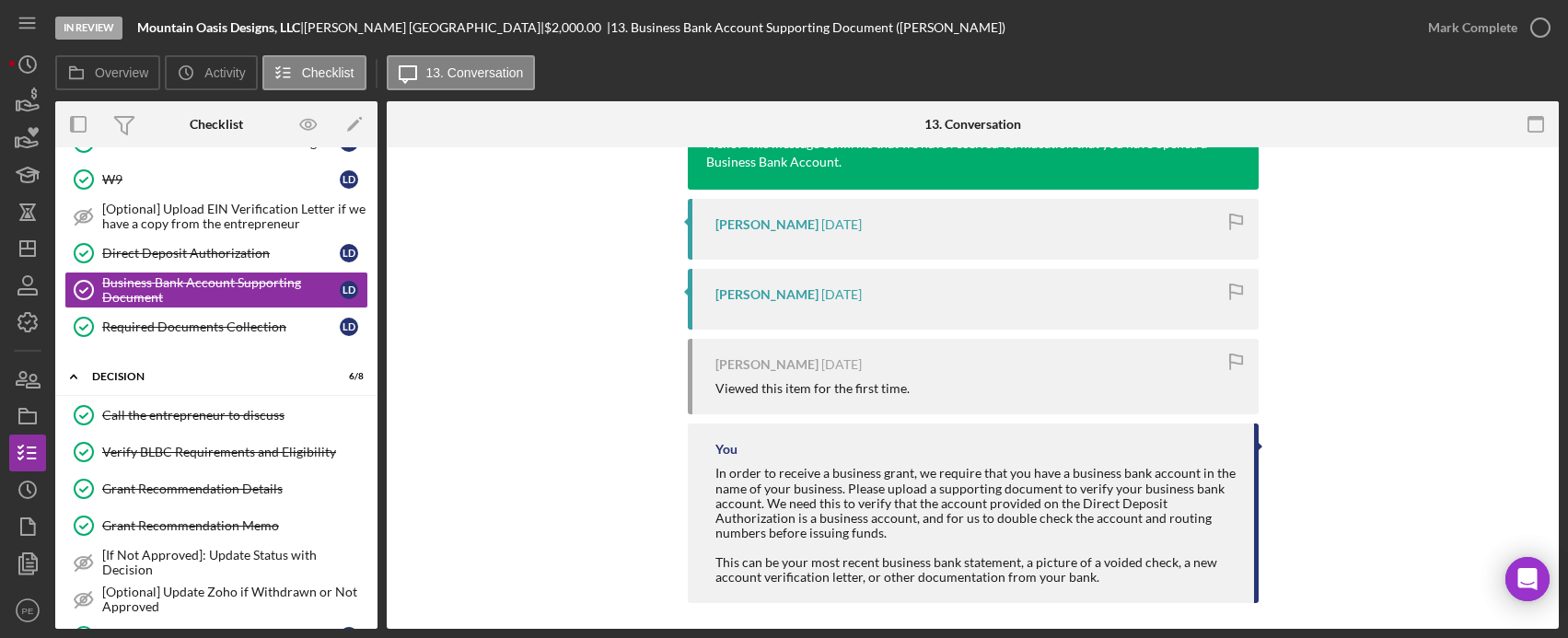 scroll, scrollTop: 231, scrollLeft: 0, axis: vertical 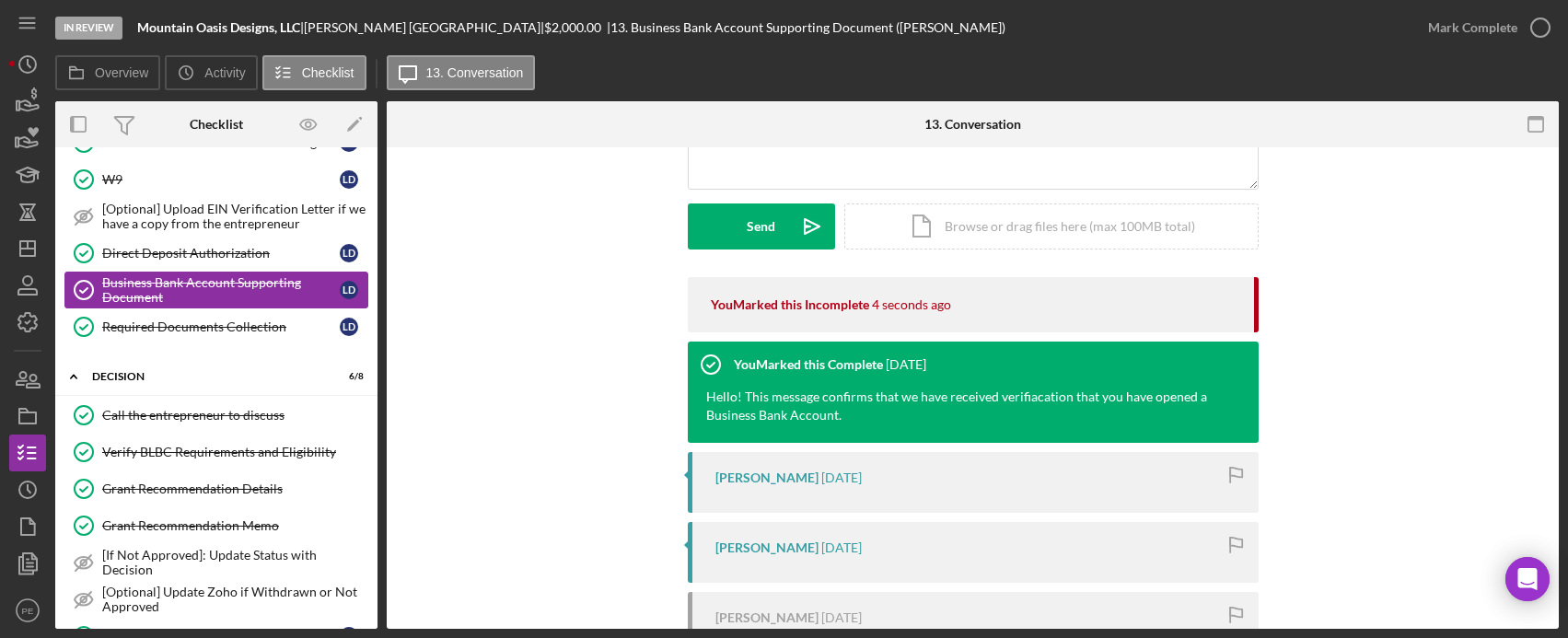 click on "Business Bank Account Supporting Document" at bounding box center [221, 290] 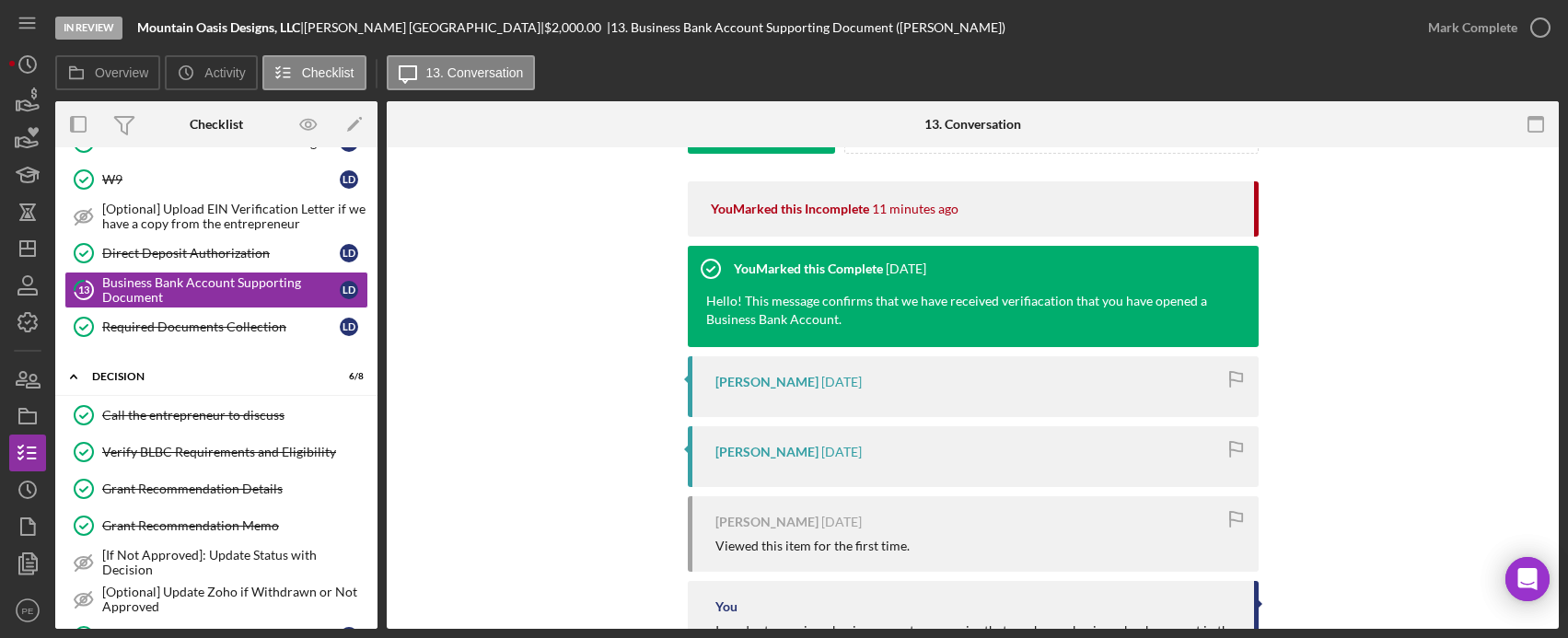 scroll, scrollTop: 0, scrollLeft: 0, axis: both 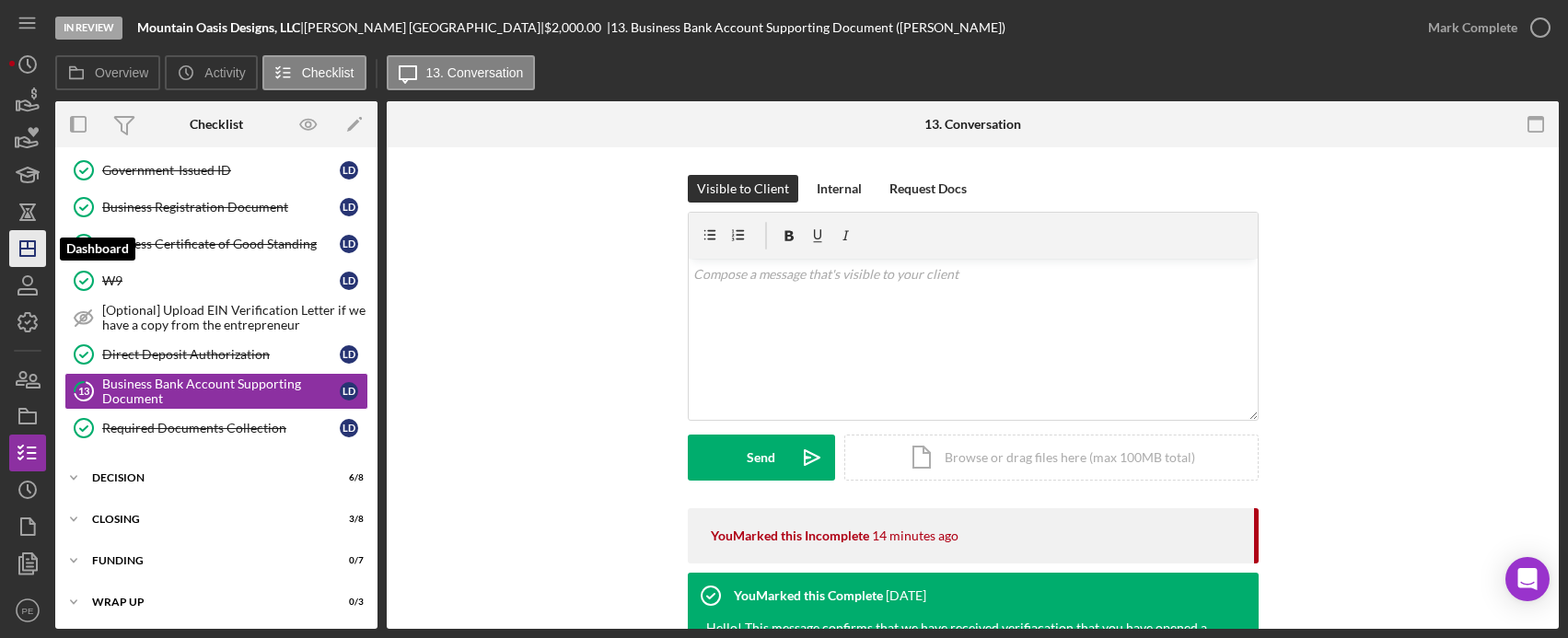click 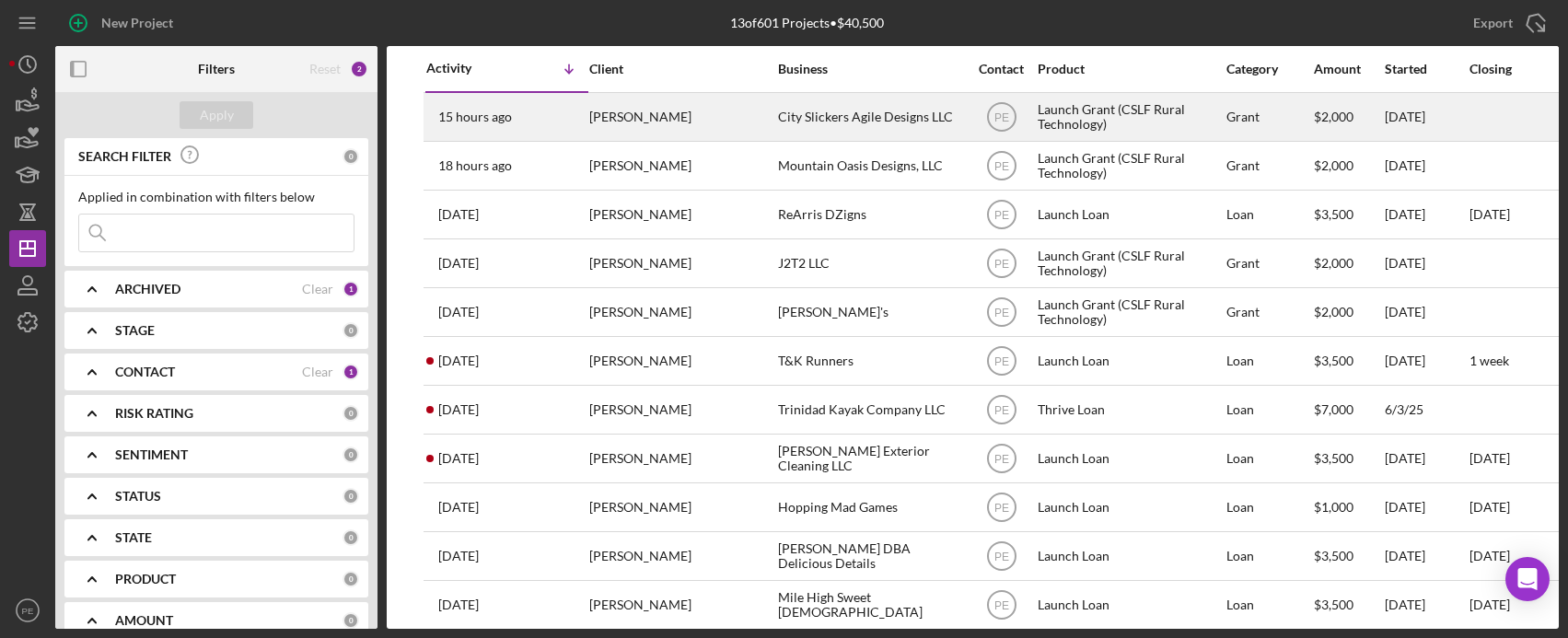 click on "[PERSON_NAME]" at bounding box center (681, 117) 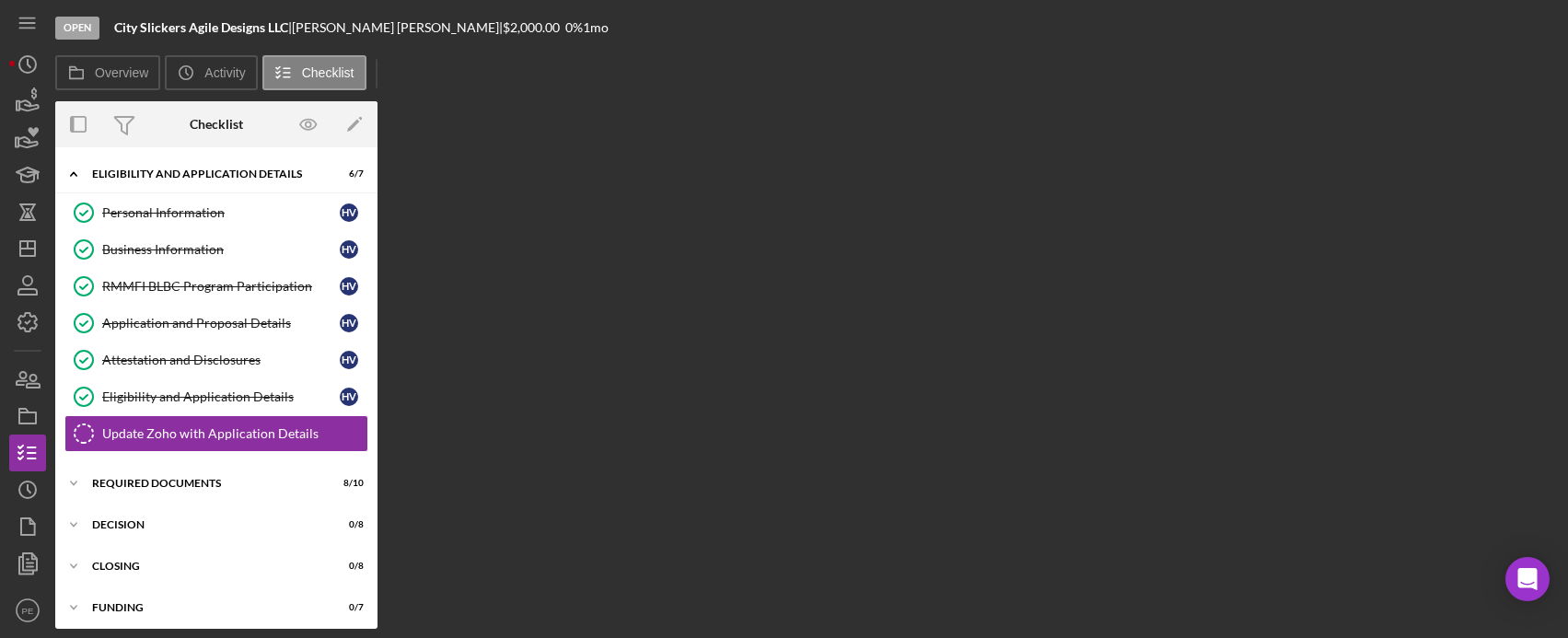 scroll, scrollTop: 46, scrollLeft: 0, axis: vertical 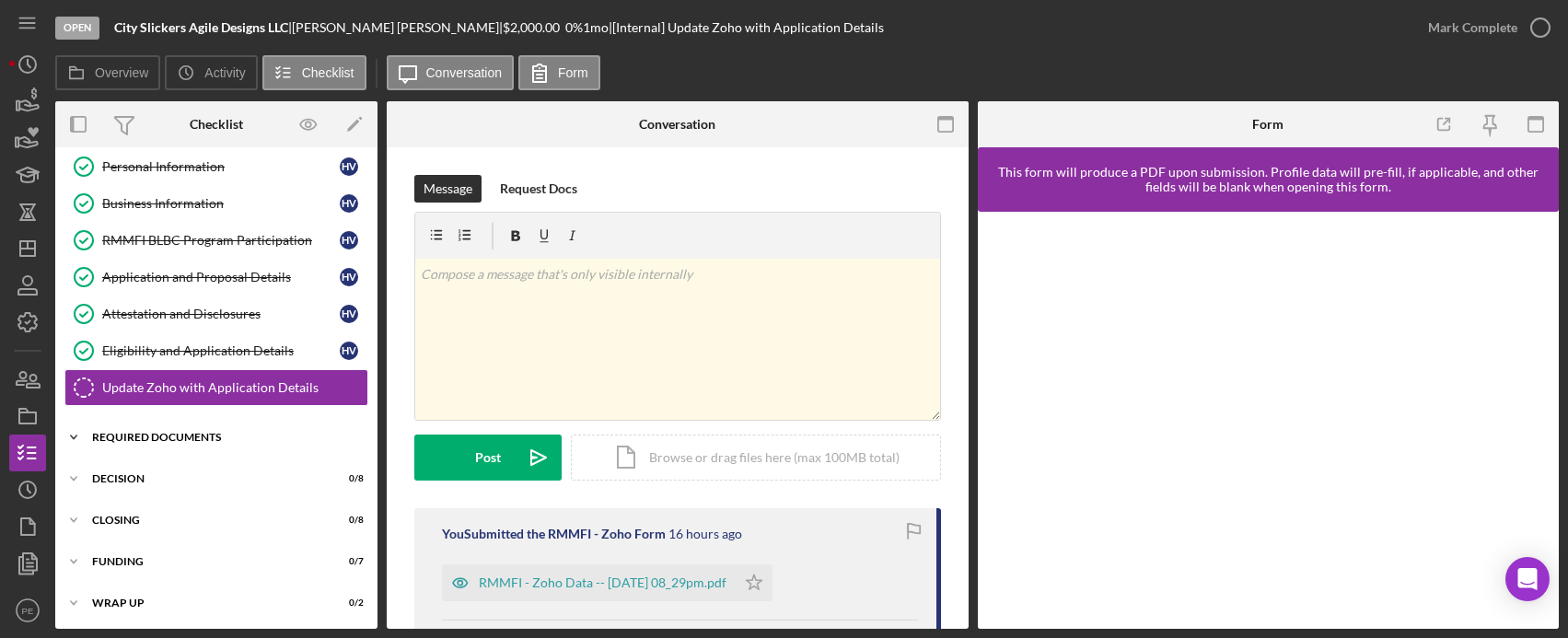 click on "Icon/Expander" 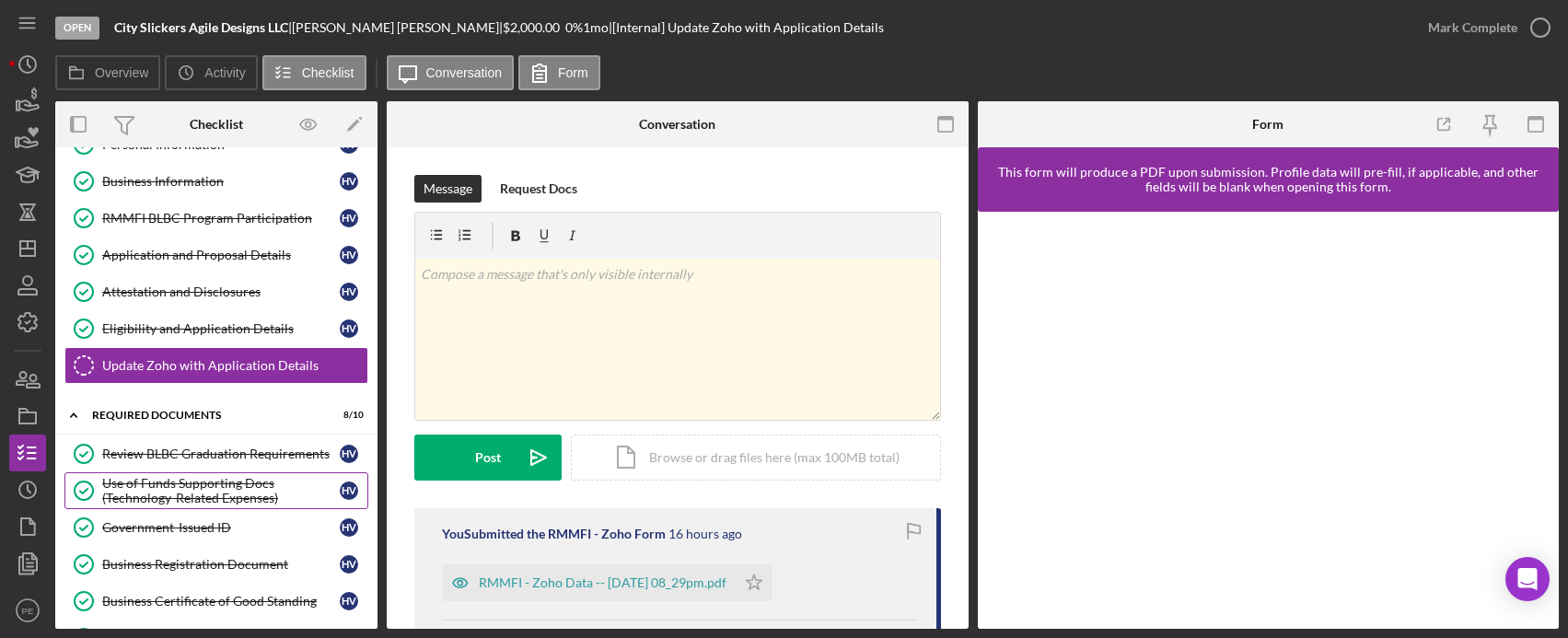scroll, scrollTop: 427, scrollLeft: 0, axis: vertical 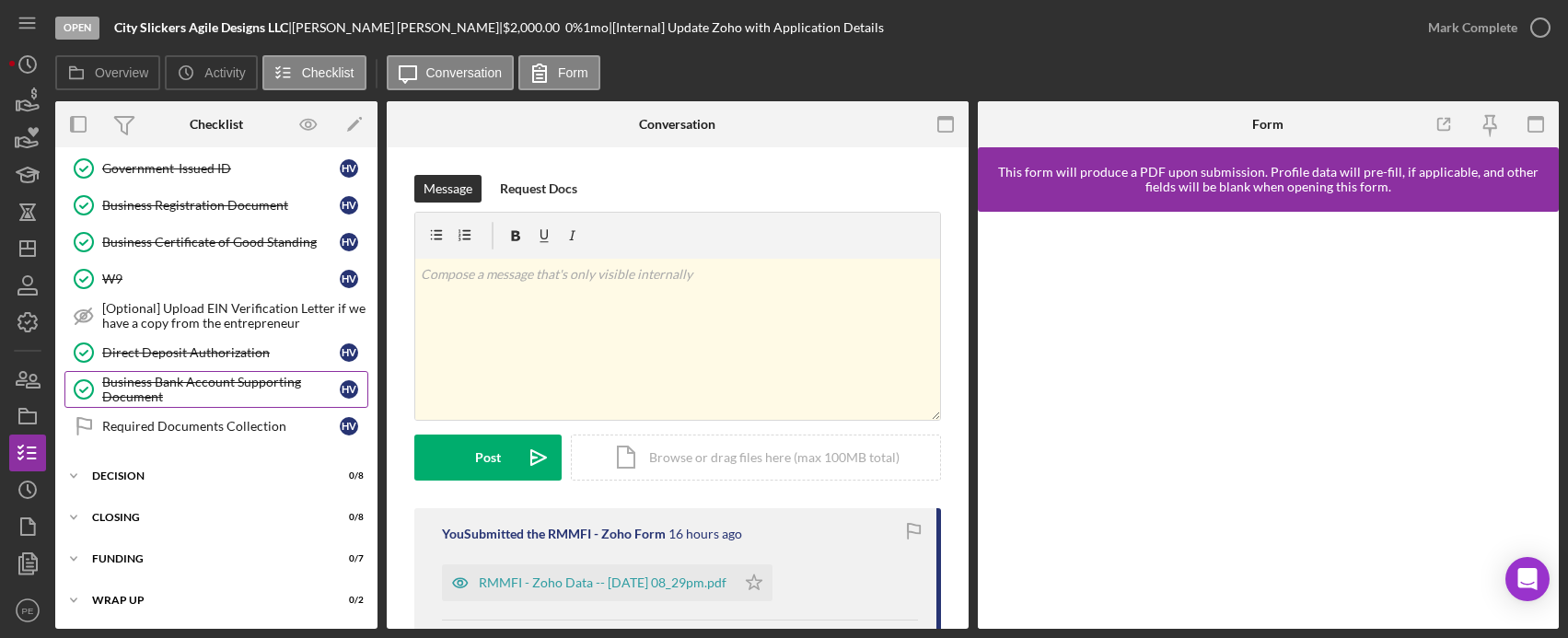 click on "Business Bank Account Supporting Document" at bounding box center (221, 389) 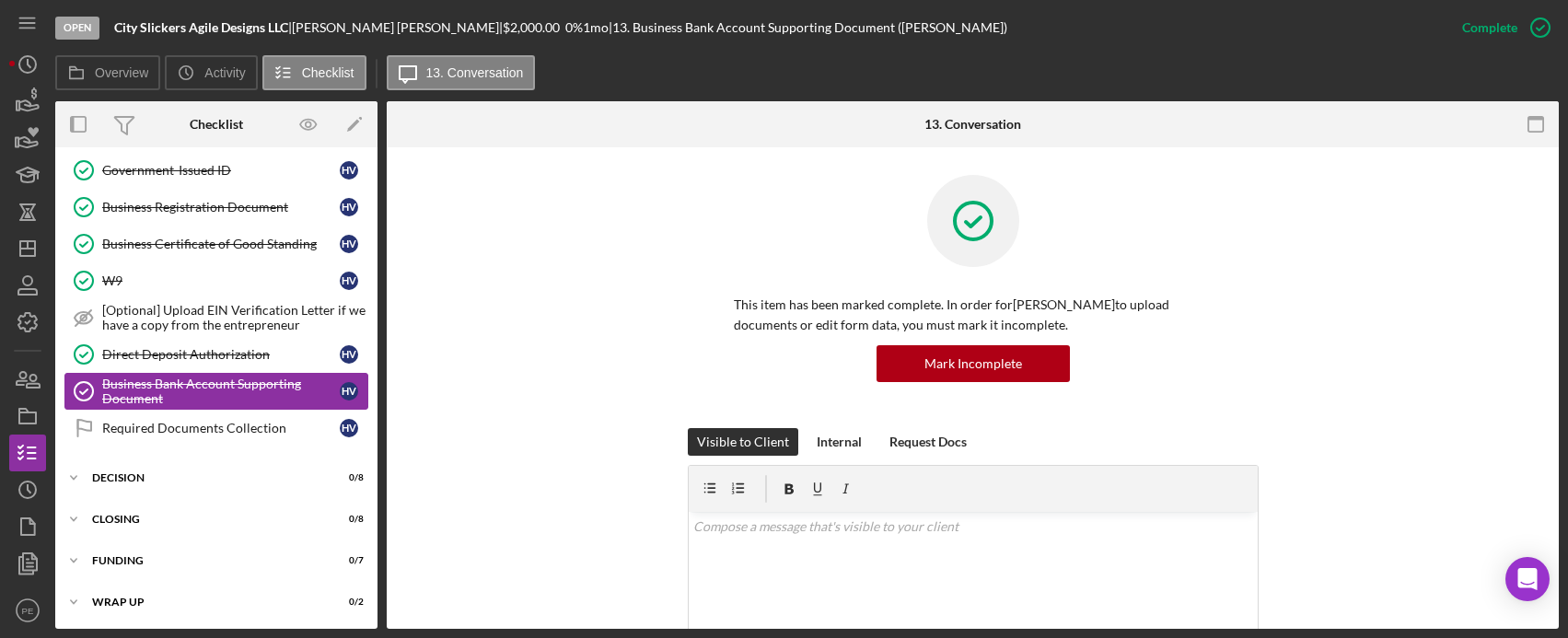 scroll, scrollTop: 427, scrollLeft: 0, axis: vertical 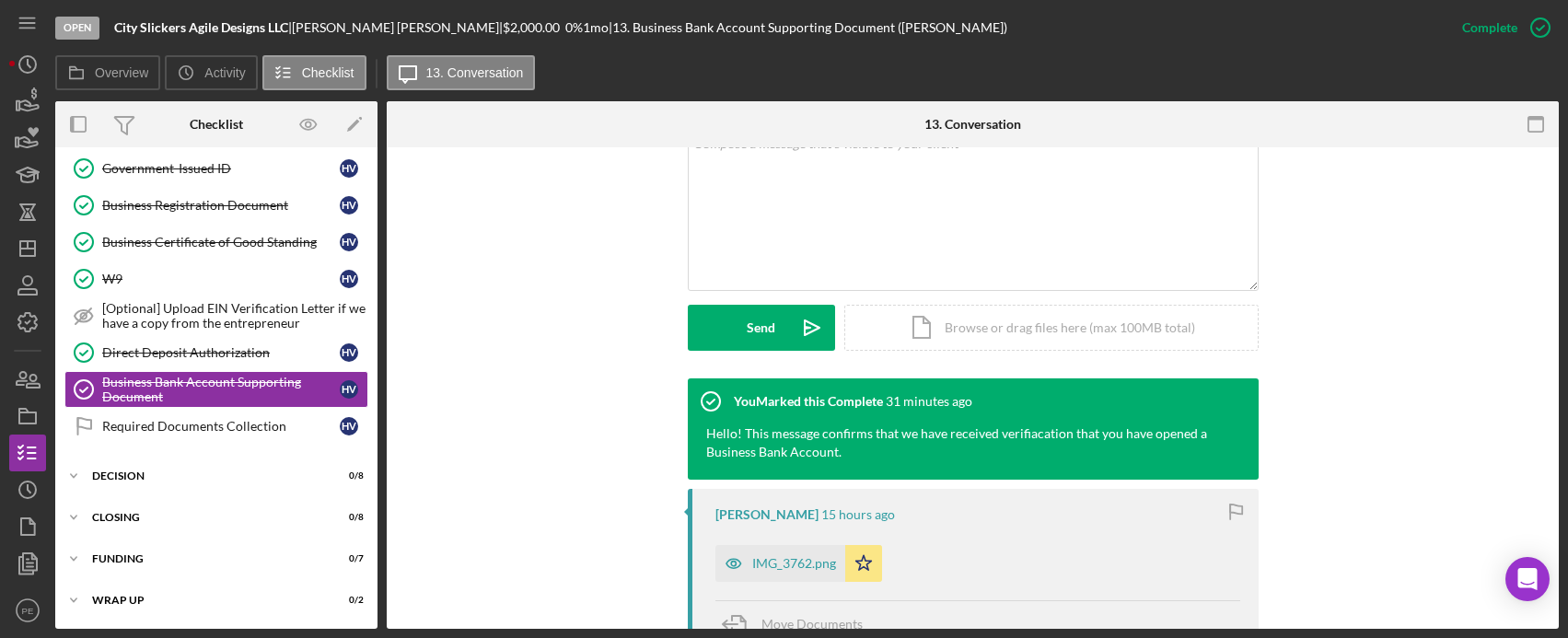 click on "Required Documents Collection" at bounding box center [221, 426] 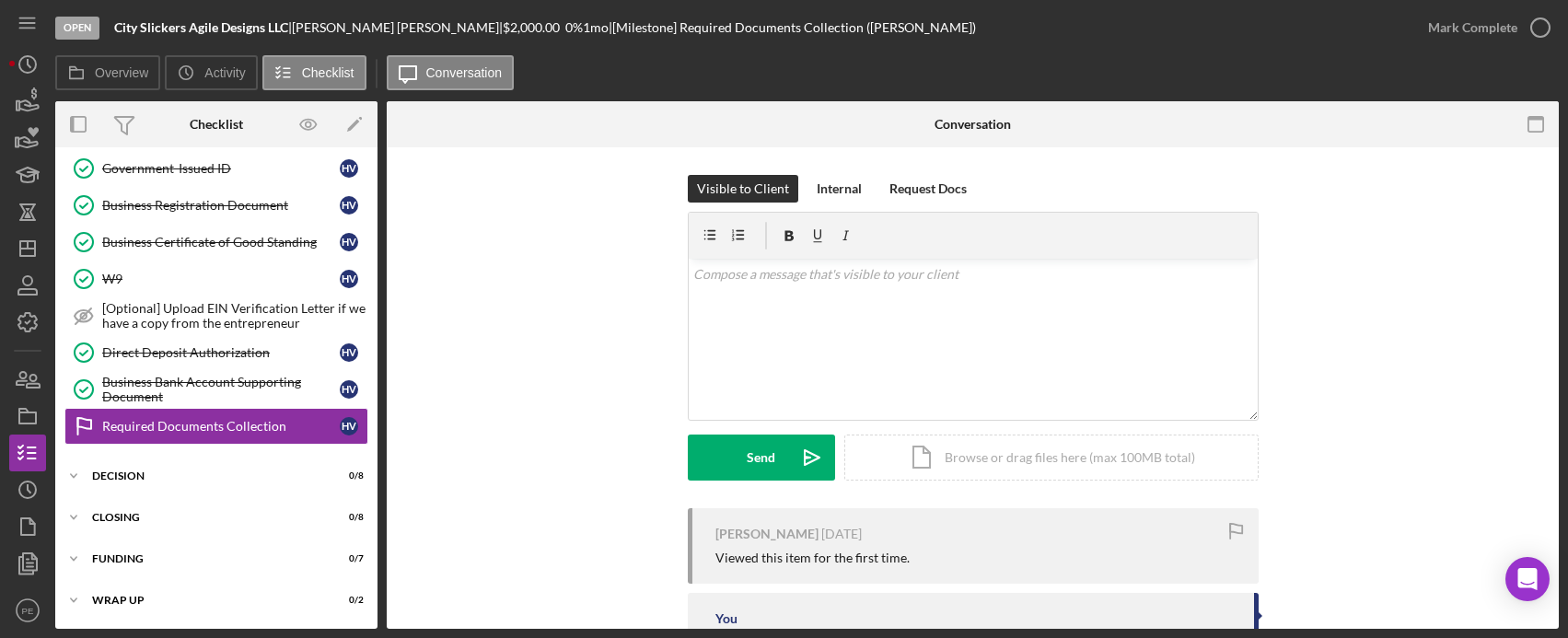 scroll, scrollTop: 427, scrollLeft: 0, axis: vertical 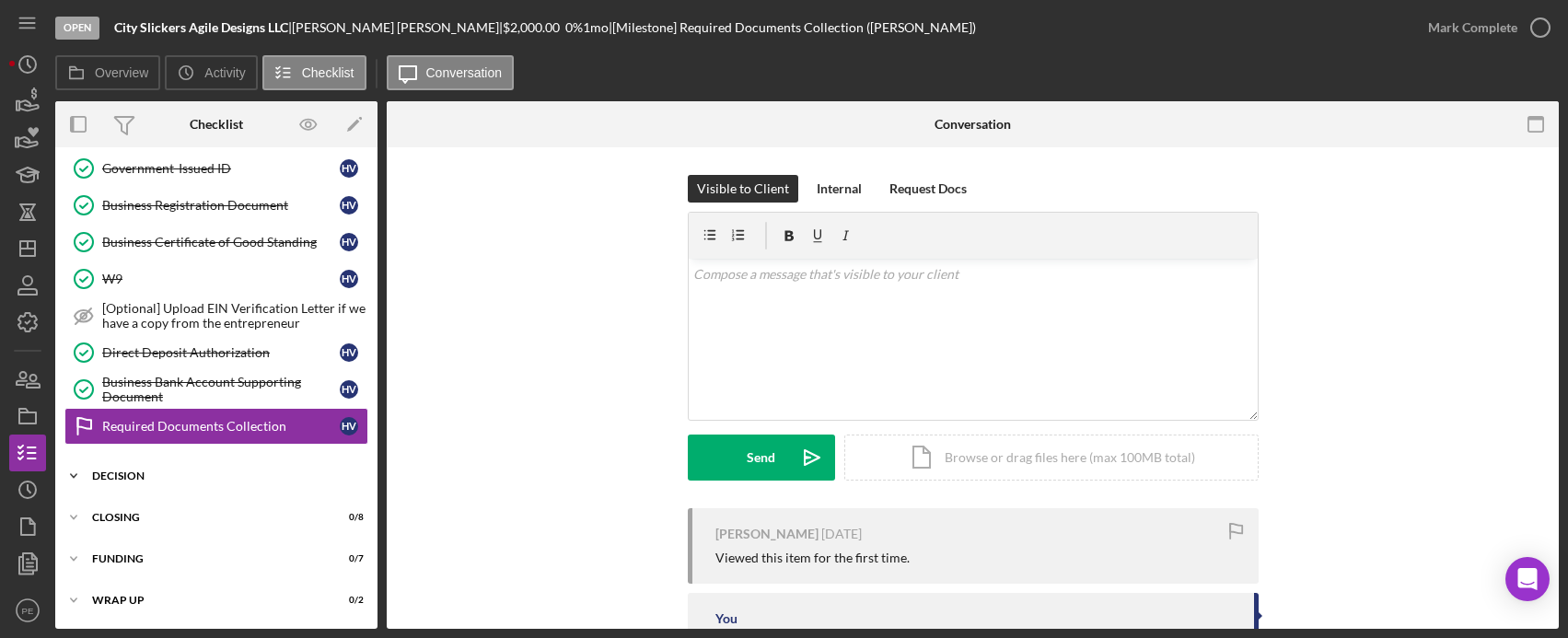 click on "Decision" at bounding box center (223, 476) 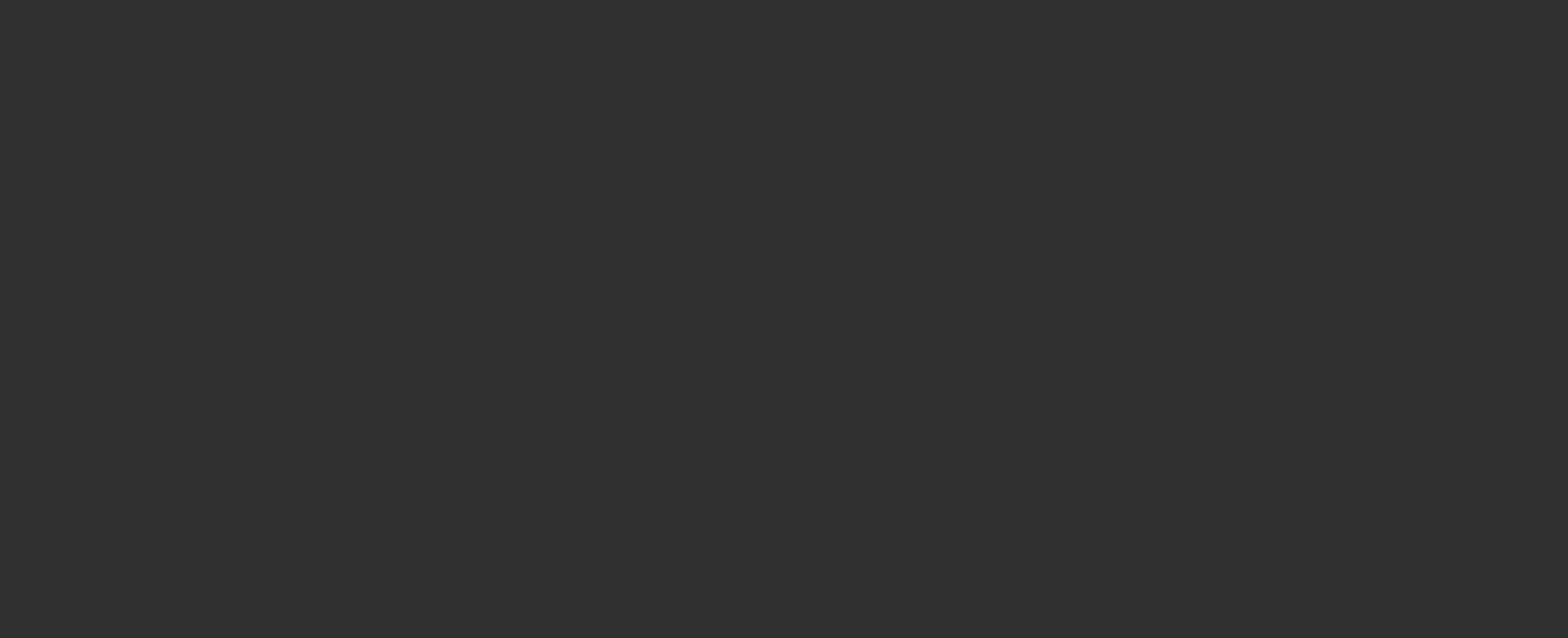 scroll, scrollTop: 0, scrollLeft: 0, axis: both 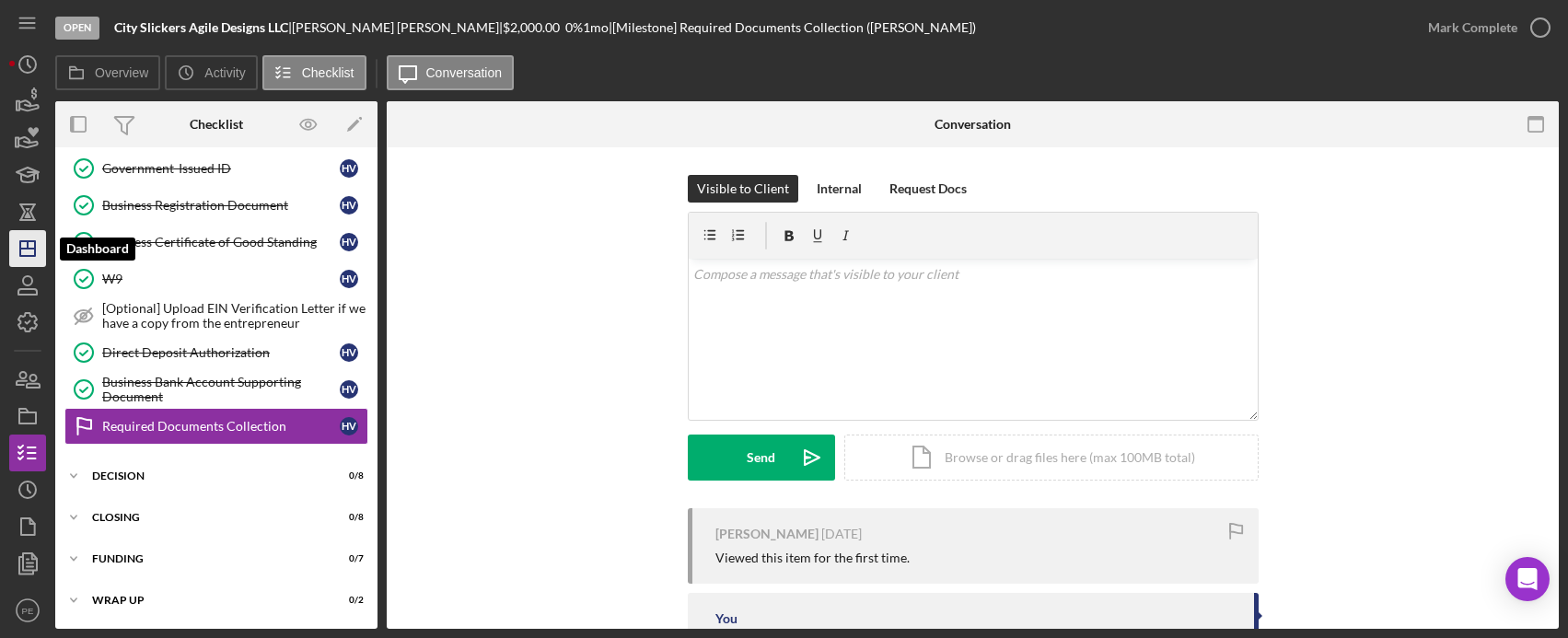 click on "Icon/Dashboard" 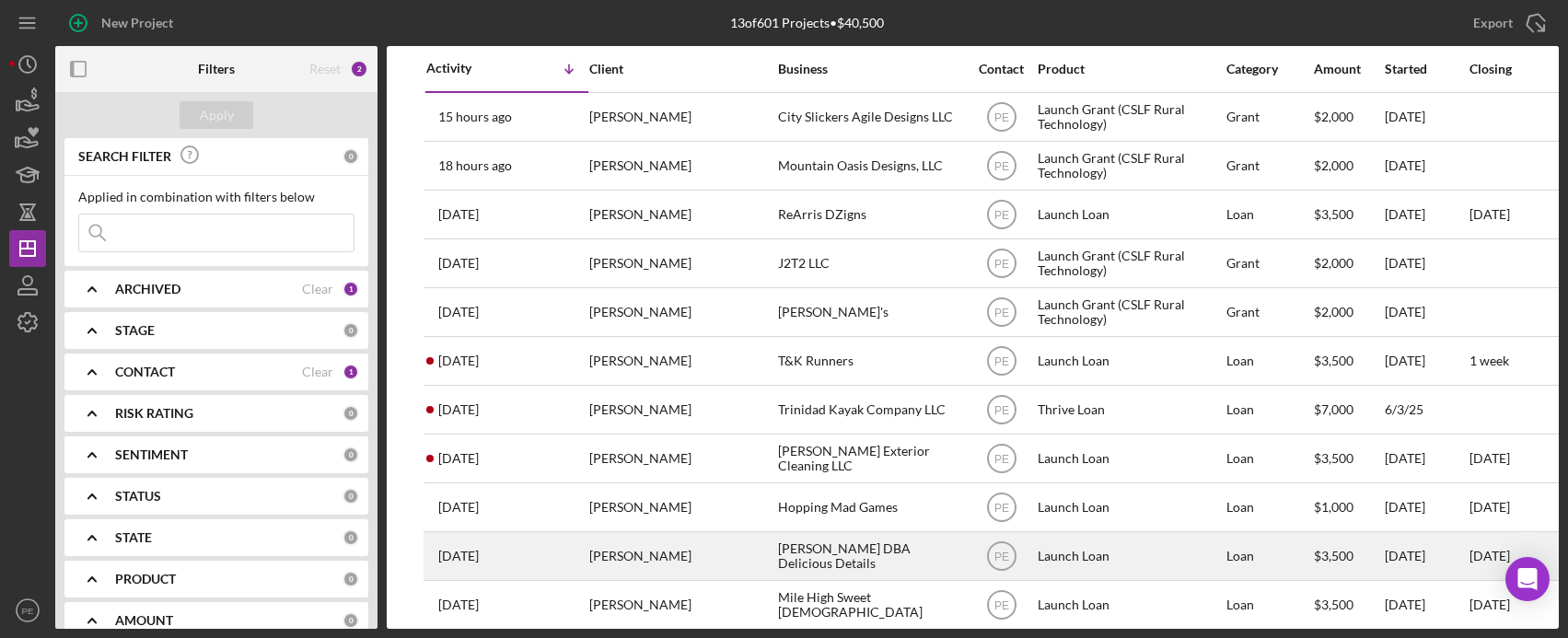 click on "[DATE] [PERSON_NAME]" at bounding box center (506, 556) 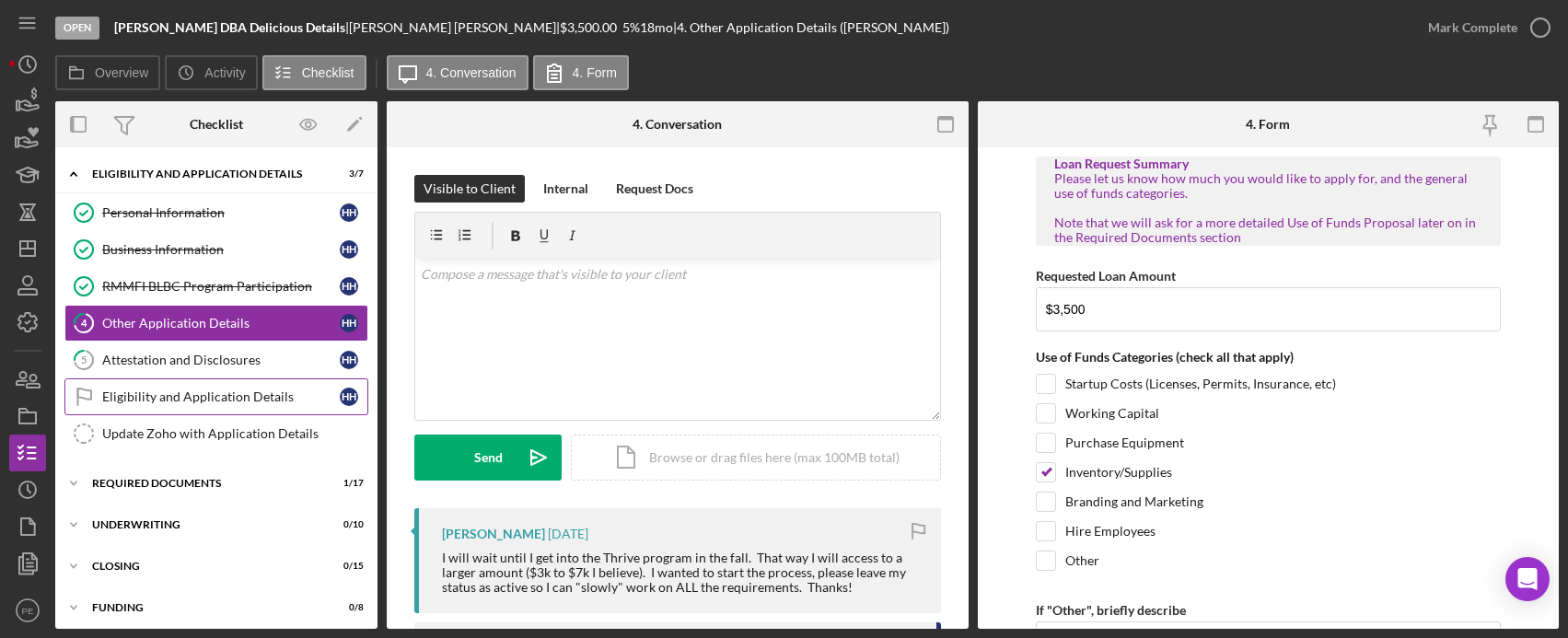 scroll, scrollTop: 3, scrollLeft: 0, axis: vertical 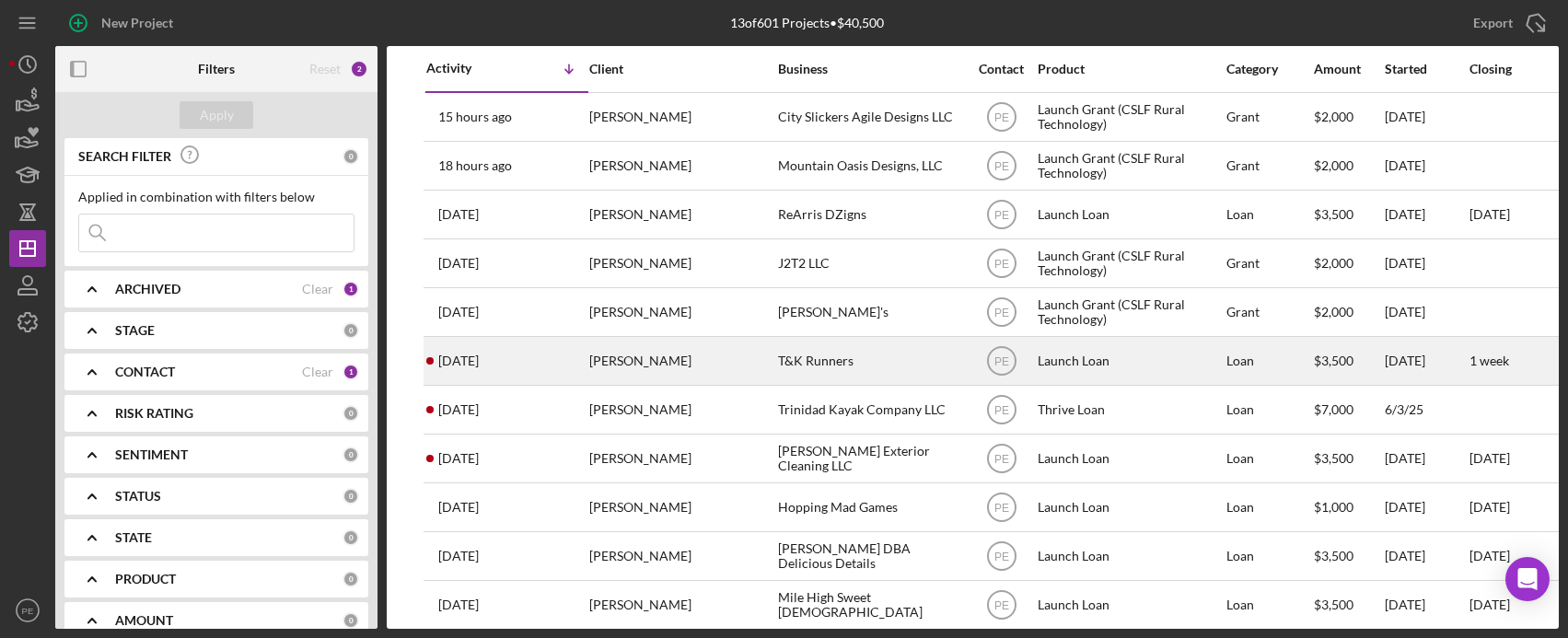 click on "[PERSON_NAME]" at bounding box center [681, 361] 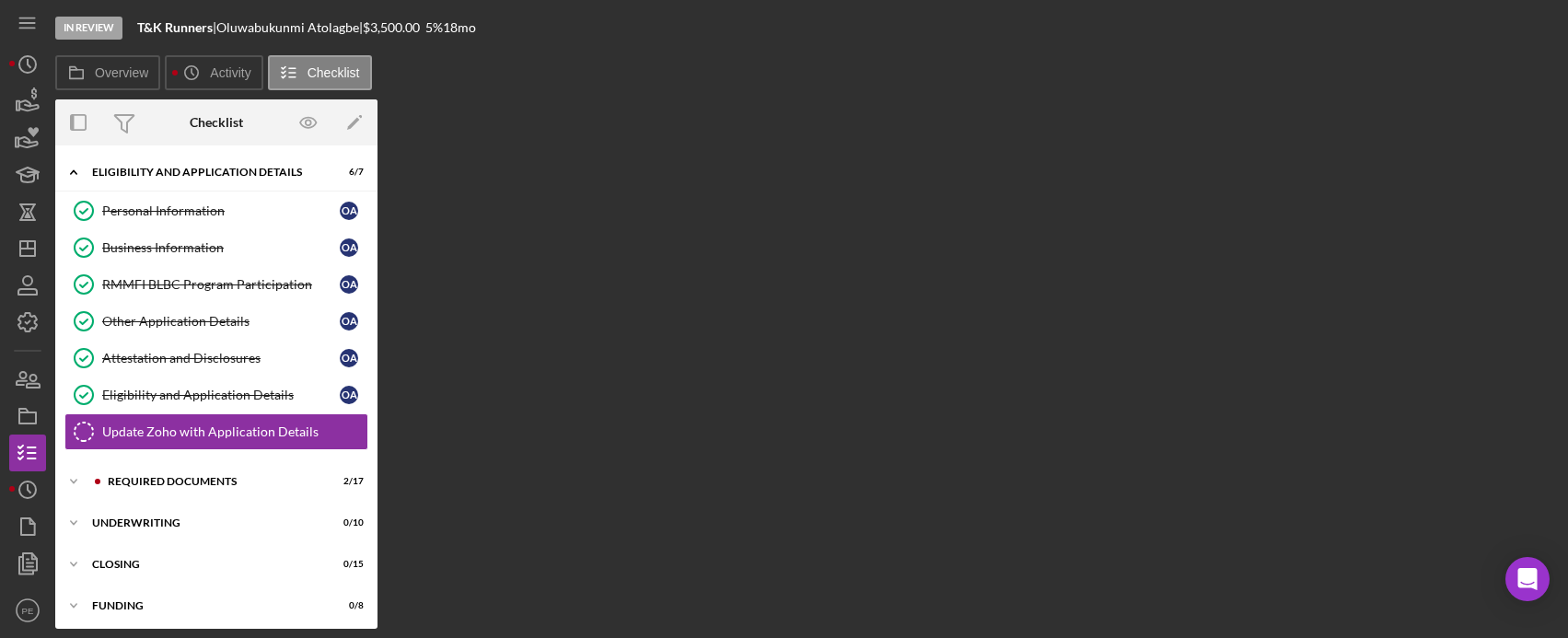 scroll, scrollTop: 46, scrollLeft: 0, axis: vertical 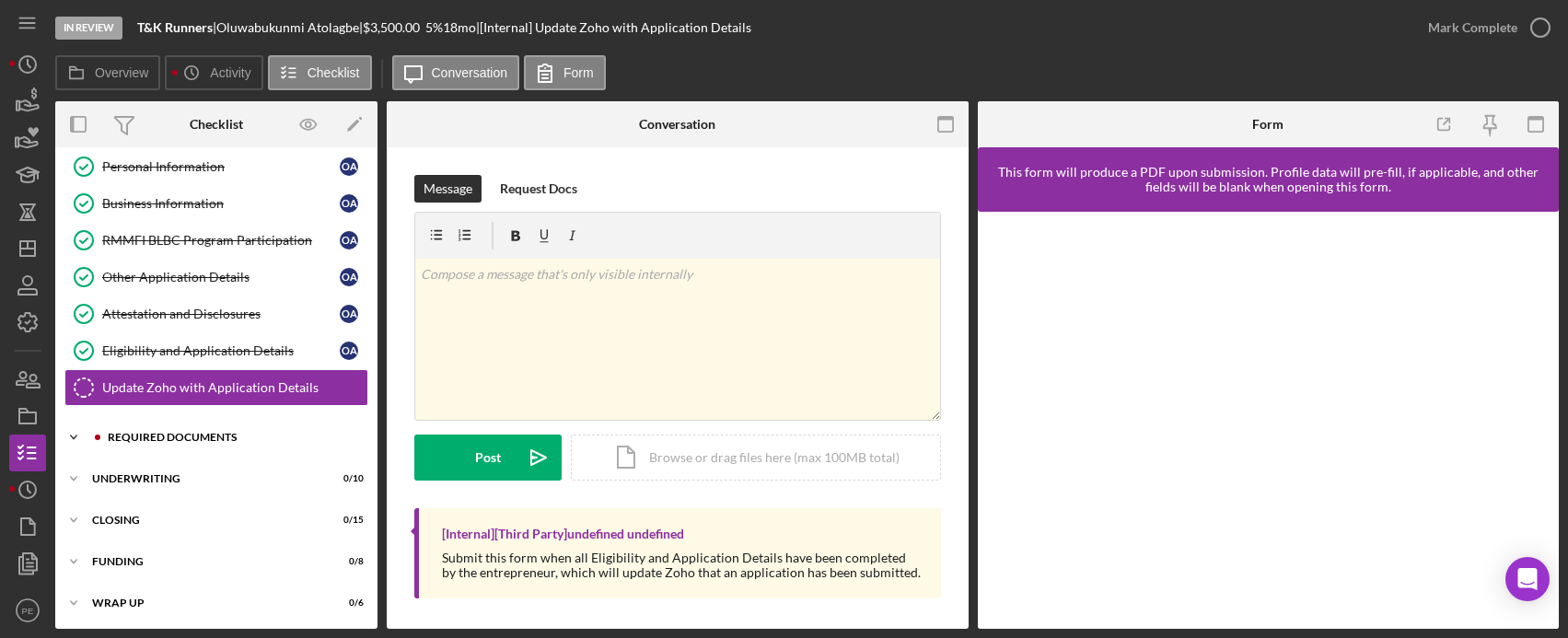 click on "Icon/Expander" 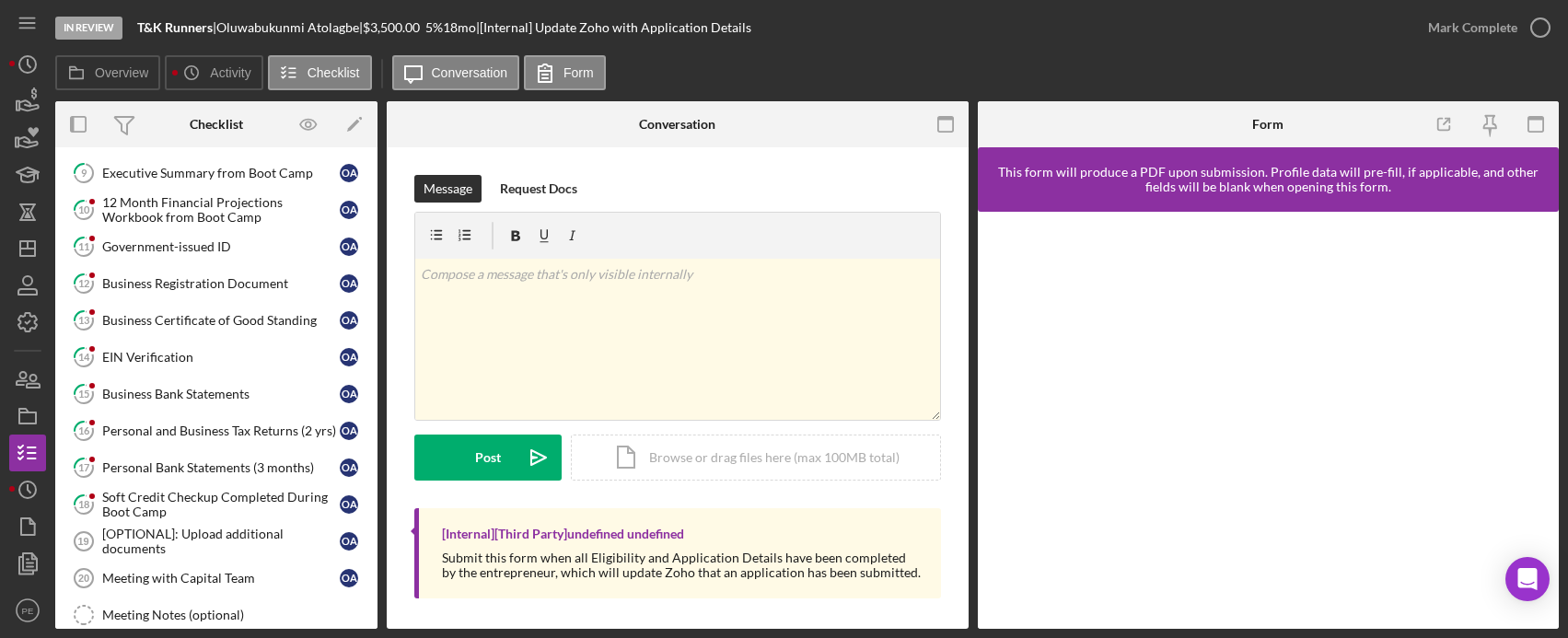 scroll, scrollTop: 475, scrollLeft: 0, axis: vertical 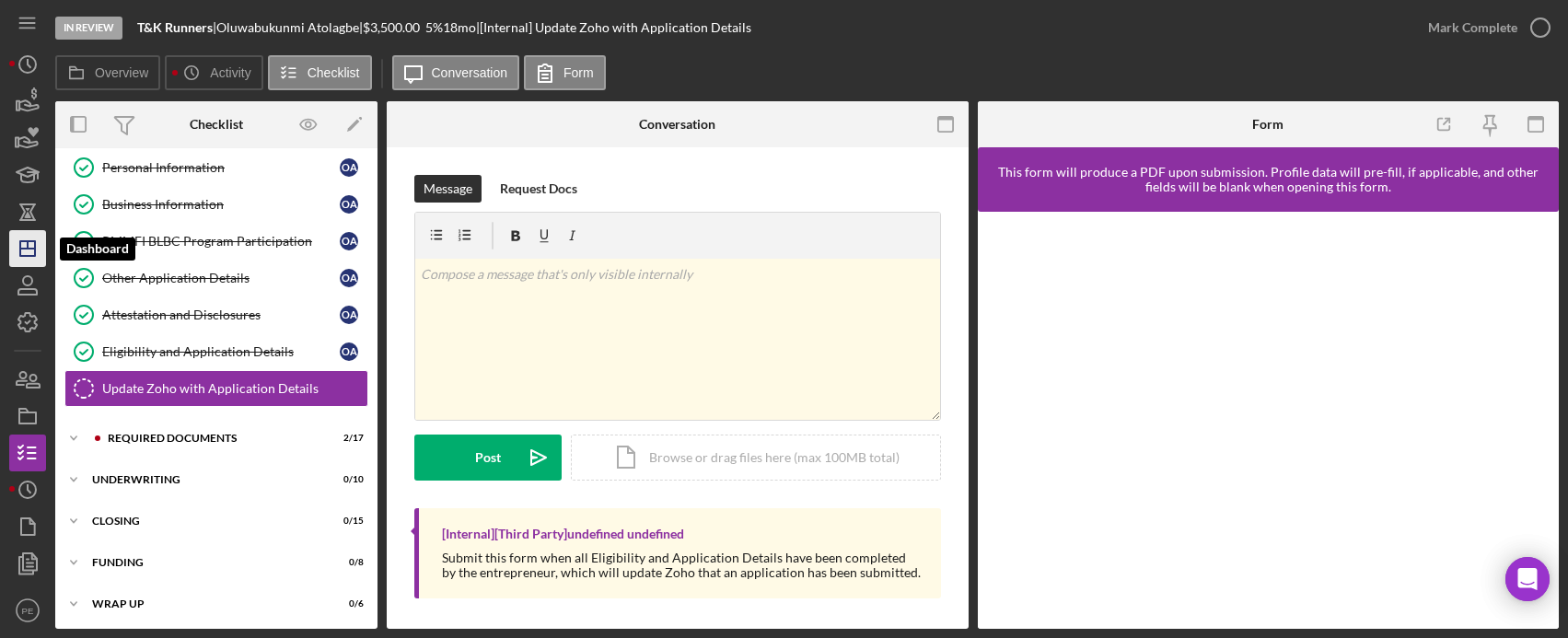 click on "Icon/Dashboard" 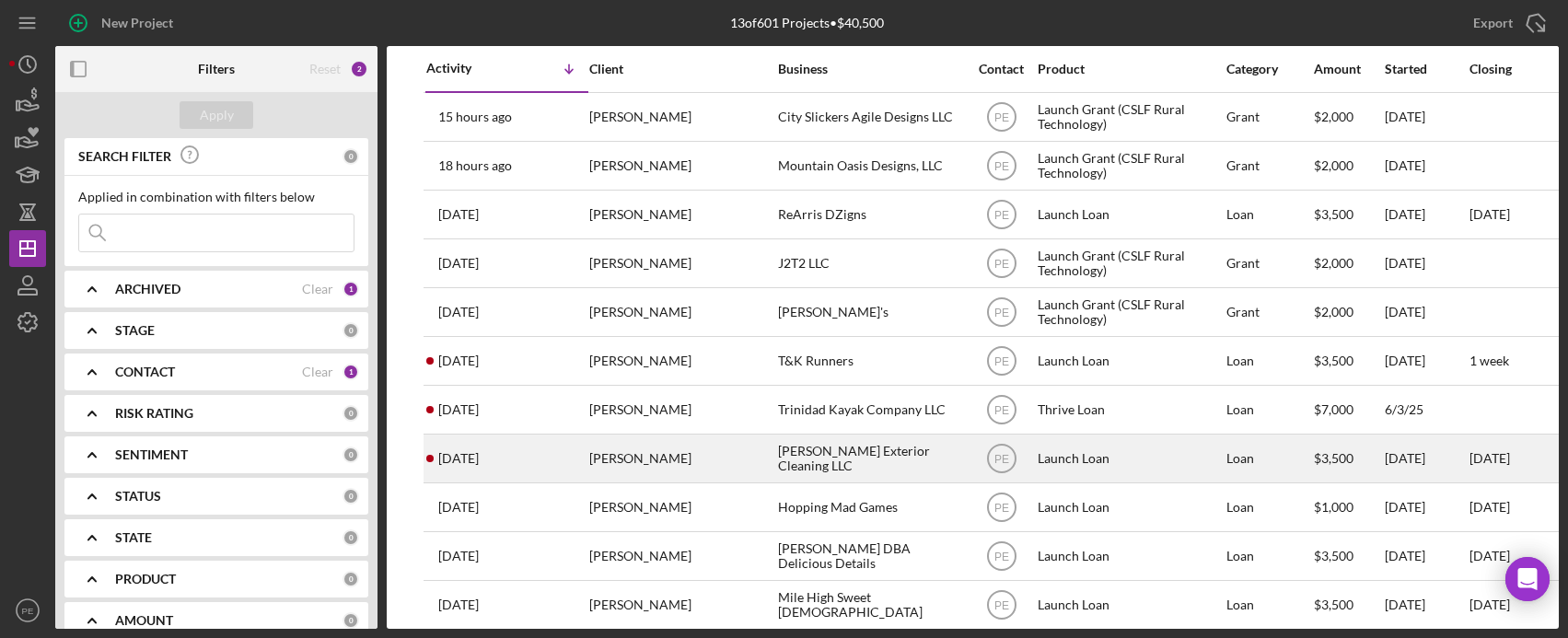 click on "[DATE] [PERSON_NAME]" at bounding box center [506, 458] 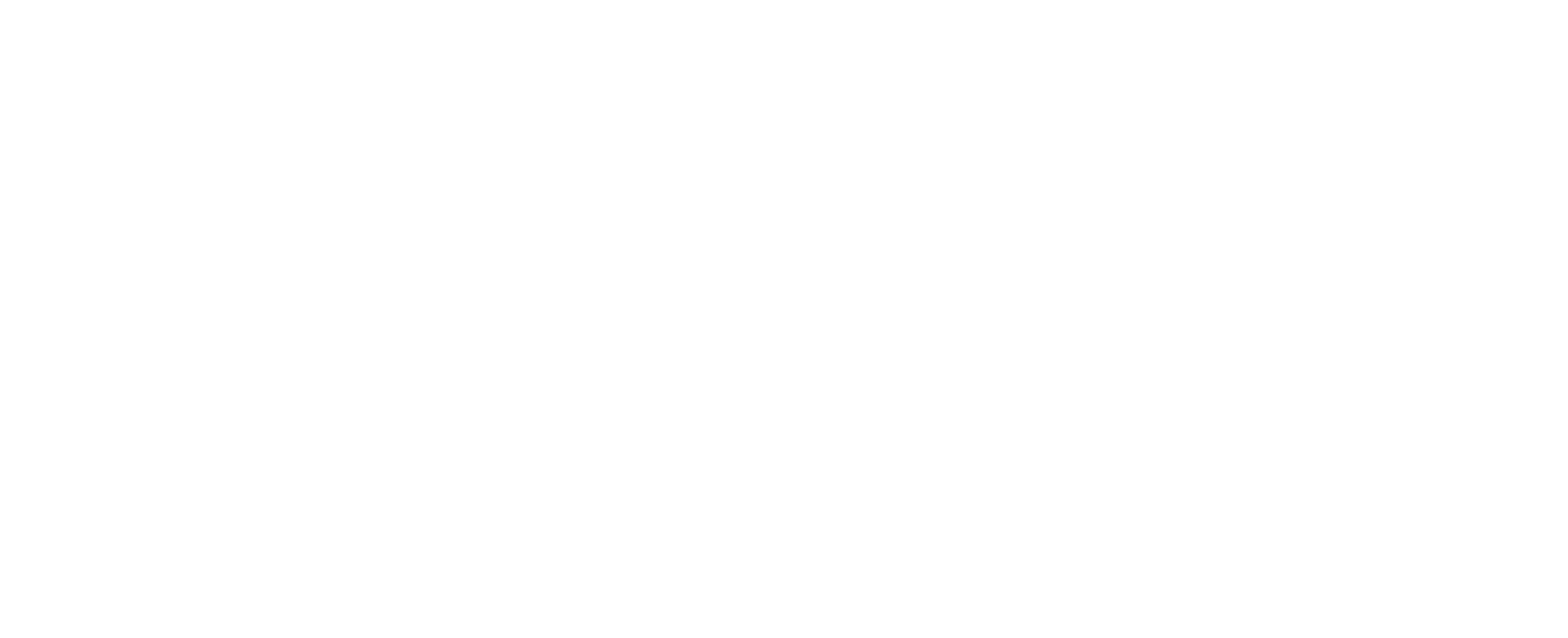 scroll, scrollTop: 0, scrollLeft: 0, axis: both 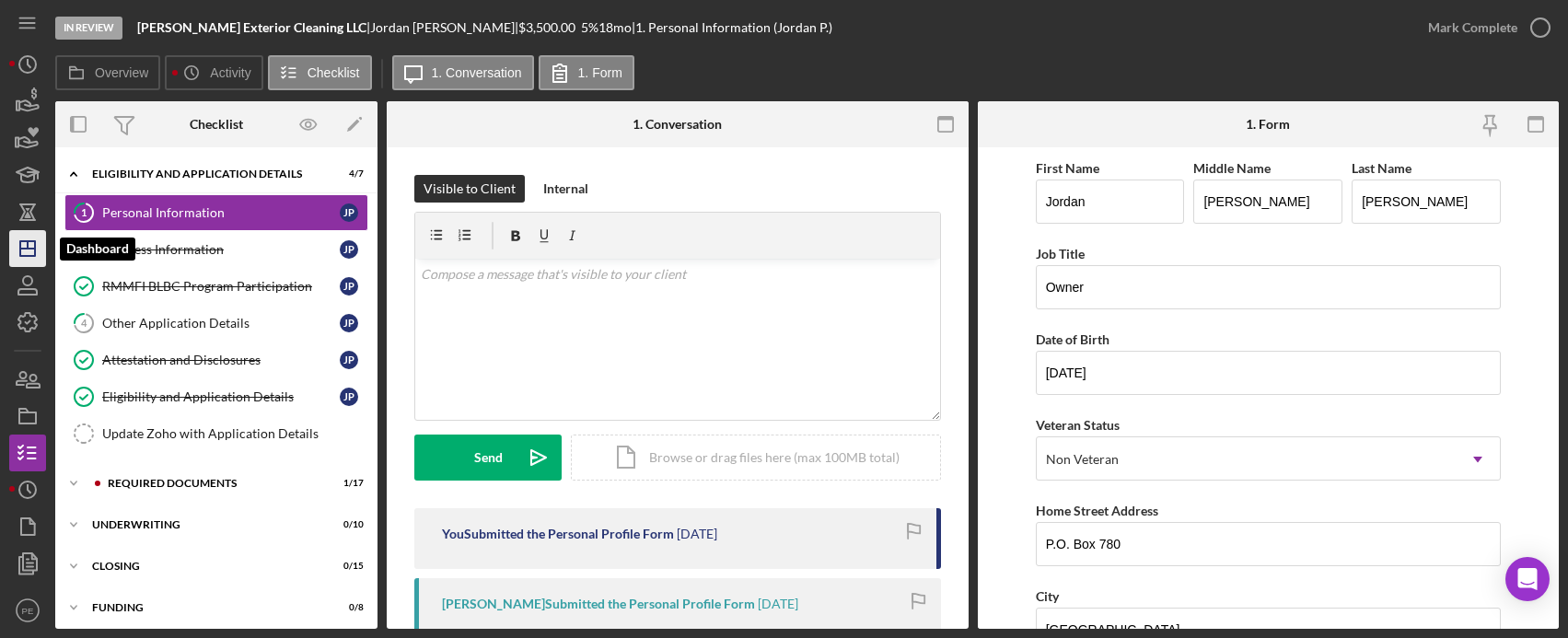 click on "Icon/Dashboard" 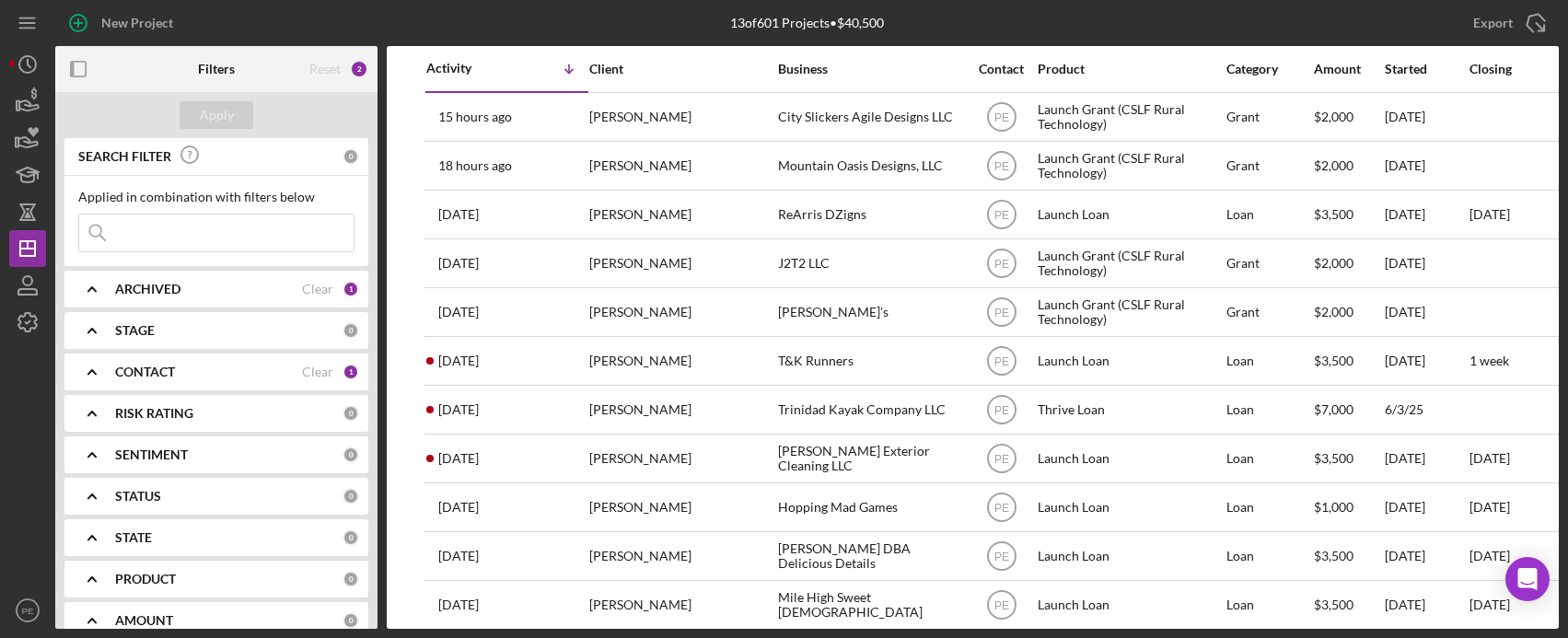 click on "[DATE] [PERSON_NAME]" at bounding box center (506, 263) 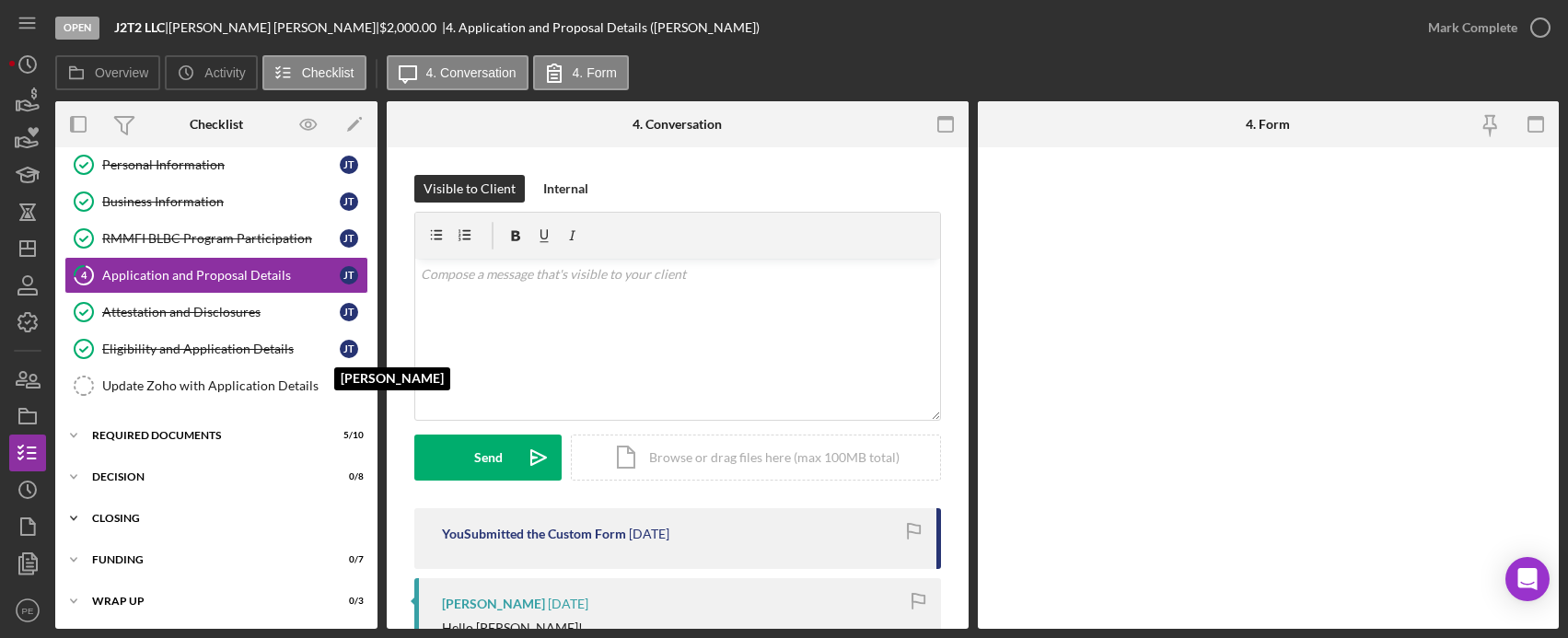 scroll, scrollTop: 49, scrollLeft: 0, axis: vertical 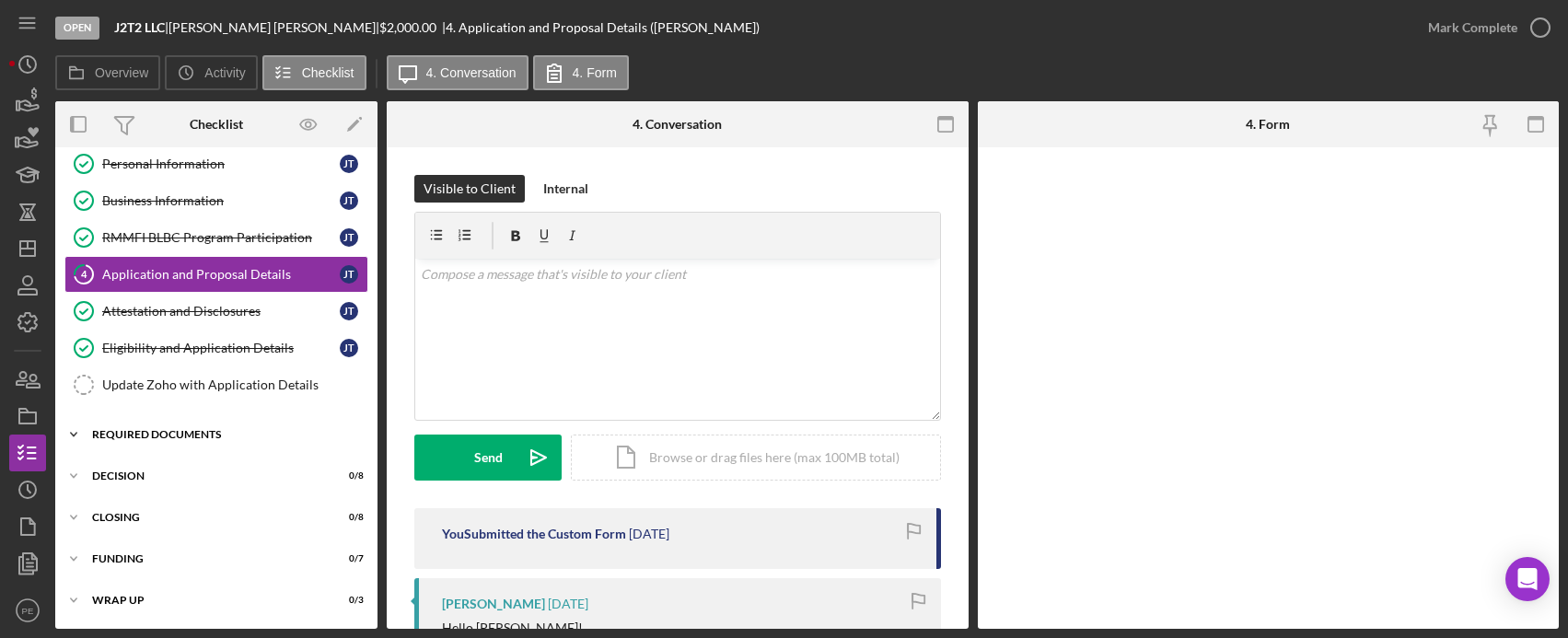 click on "Required Documents" at bounding box center (223, 435) 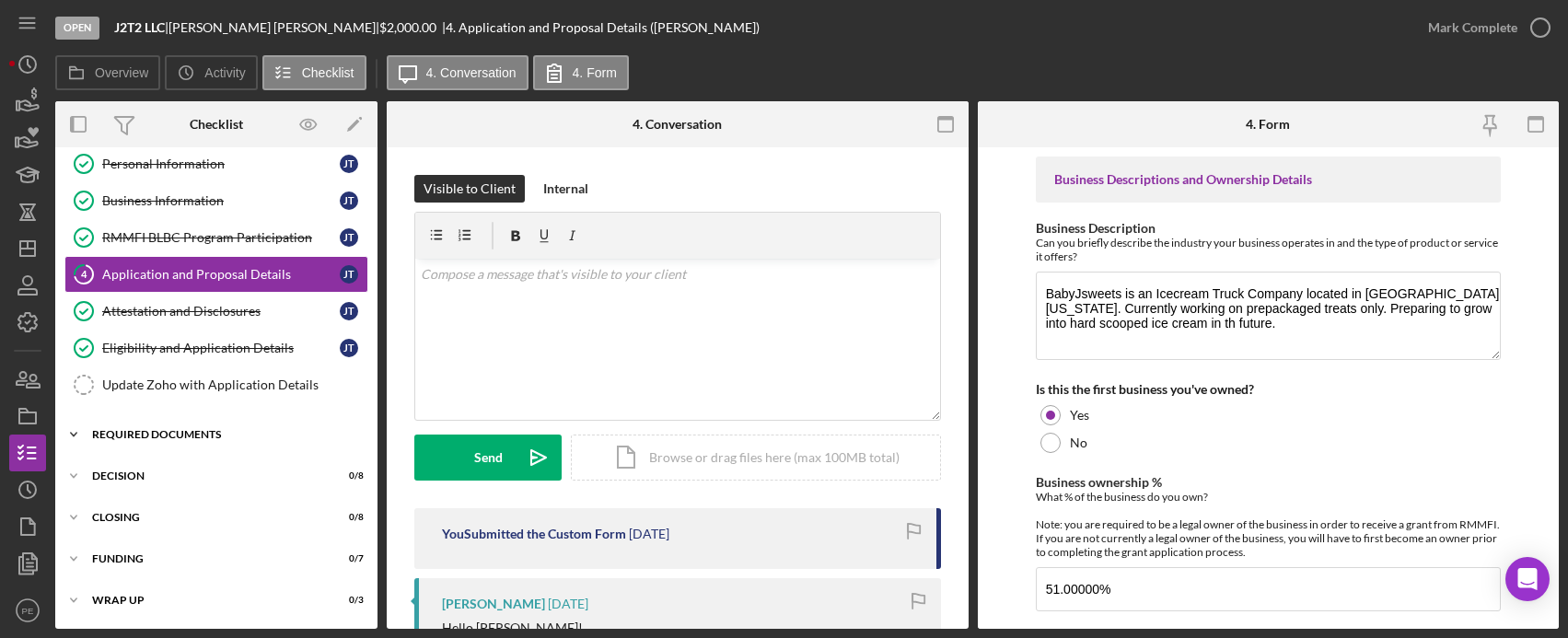 click 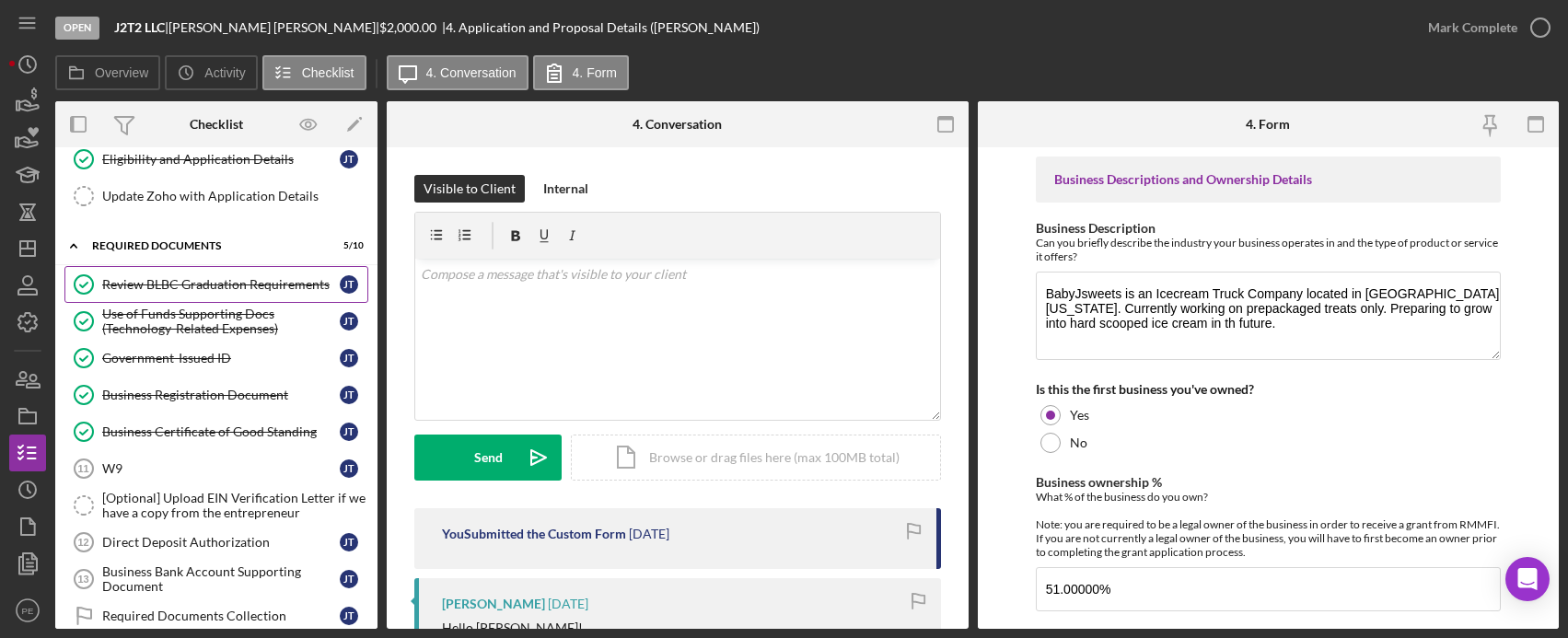 scroll, scrollTop: 372, scrollLeft: 0, axis: vertical 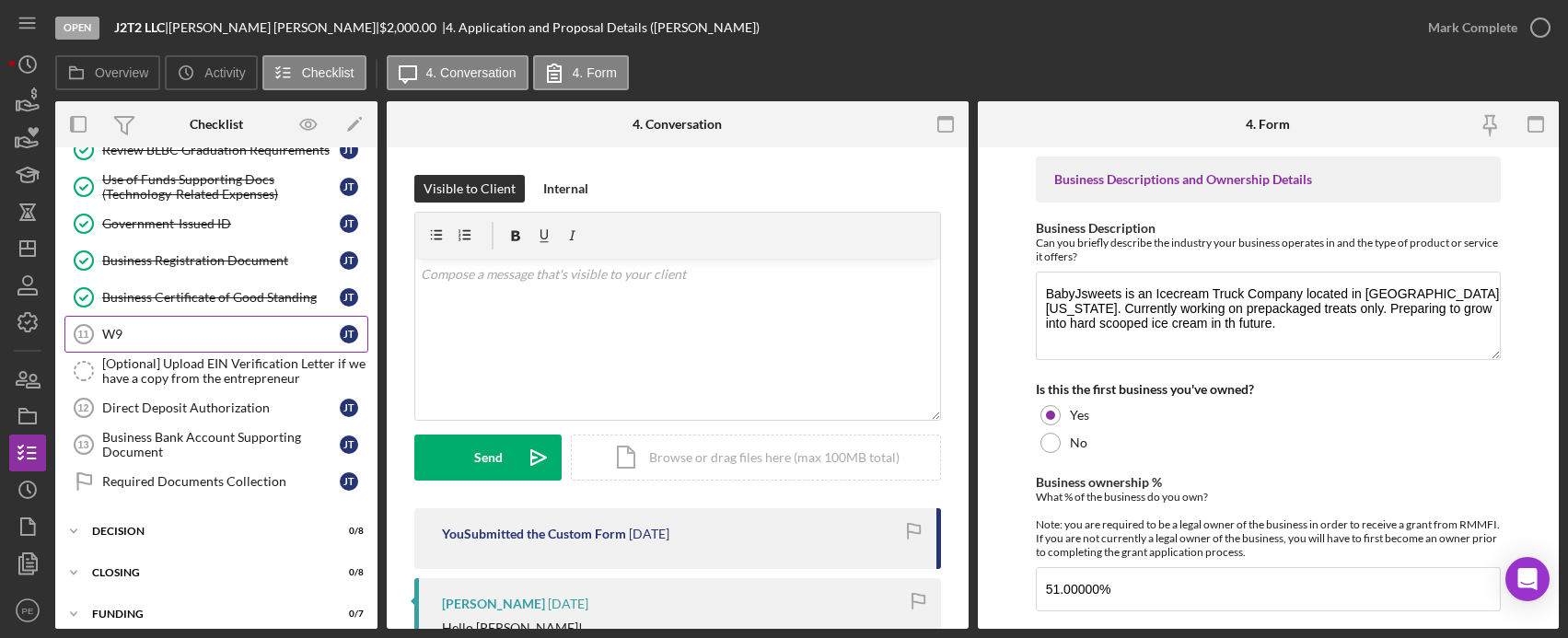 click on "W9" at bounding box center (221, 334) 